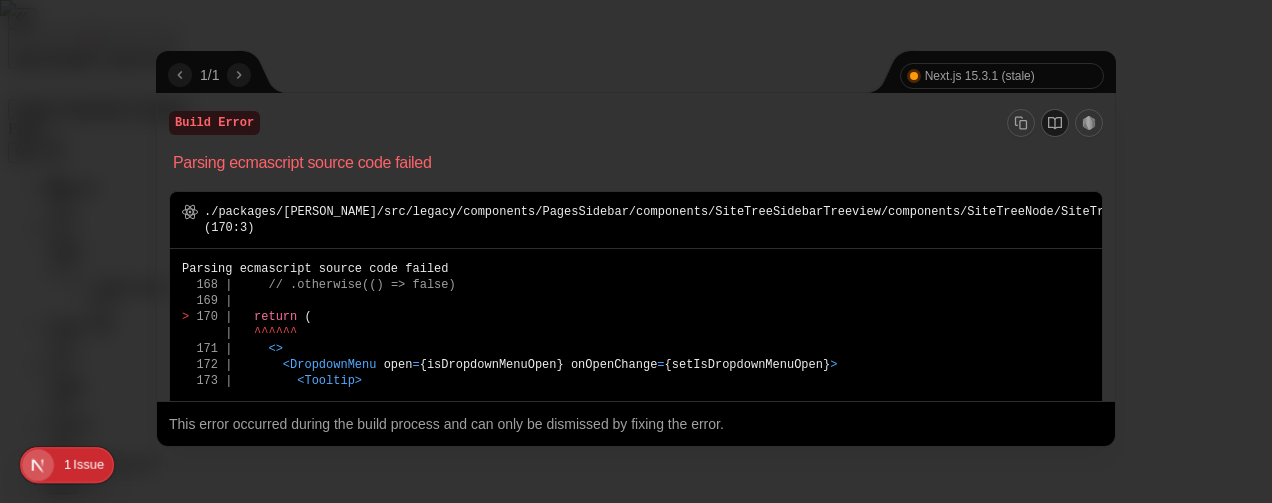 scroll, scrollTop: 0, scrollLeft: 0, axis: both 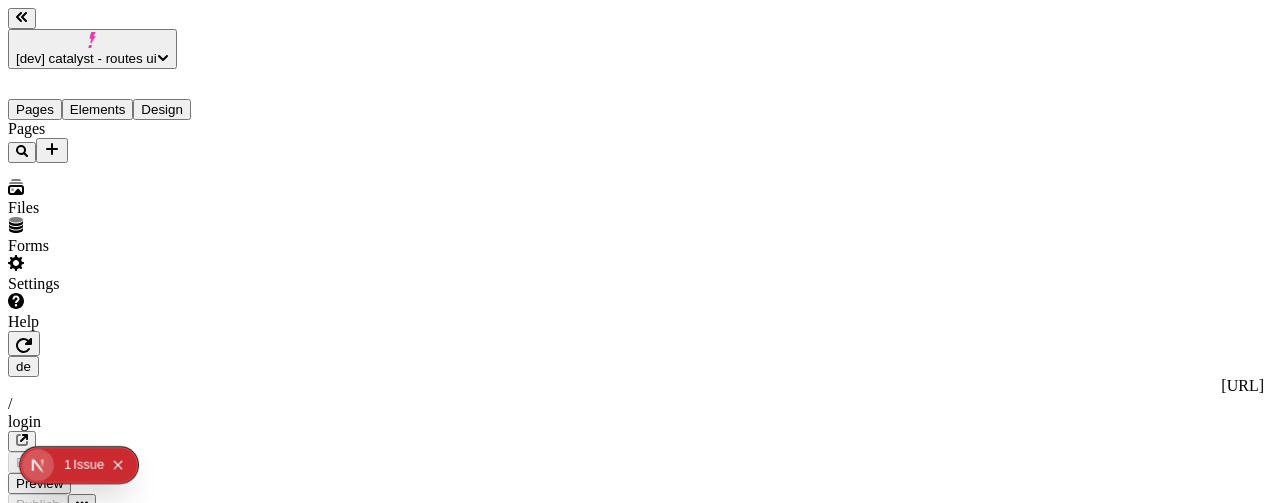 type on "/login" 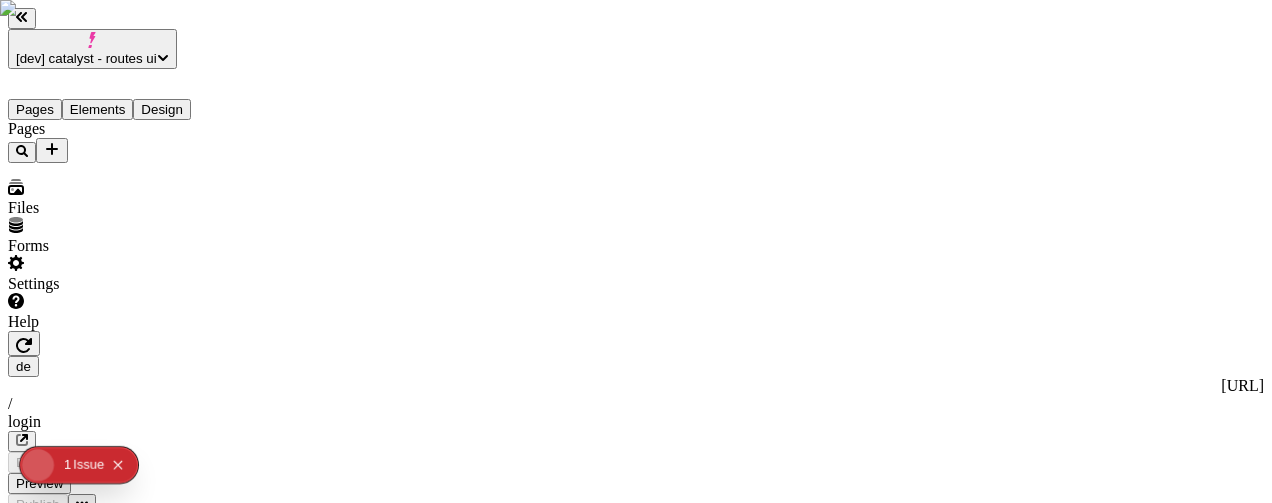 scroll, scrollTop: 0, scrollLeft: 0, axis: both 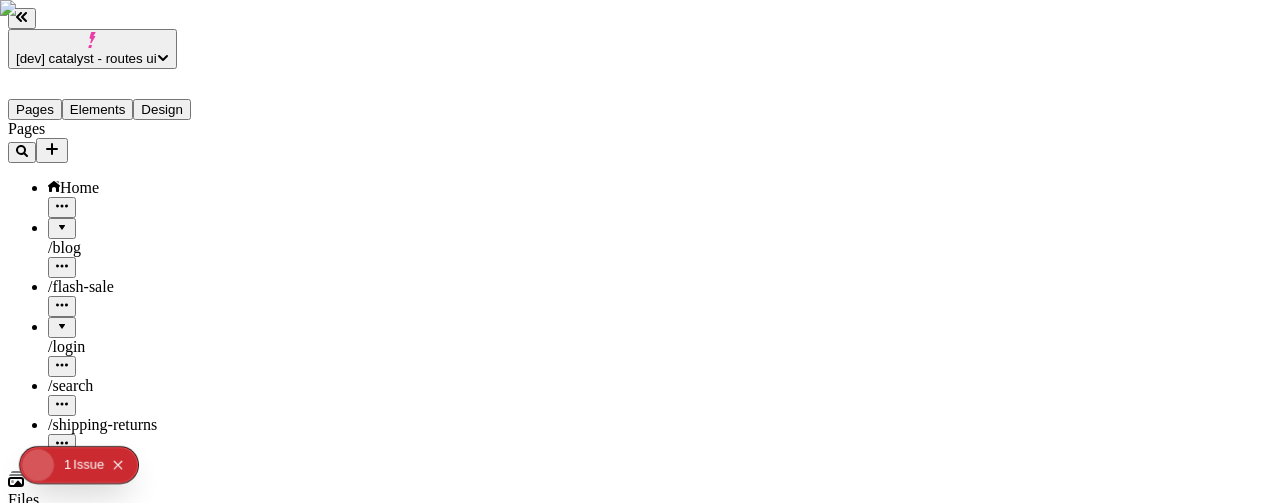 click on "/ flash-sale" at bounding box center (148, 287) 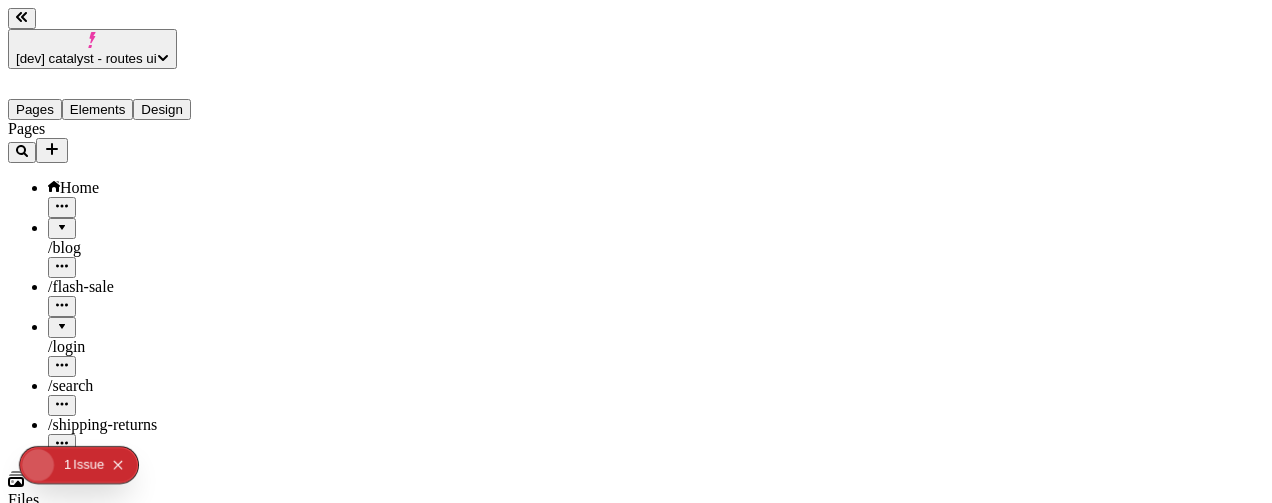 type on "/flash-sale" 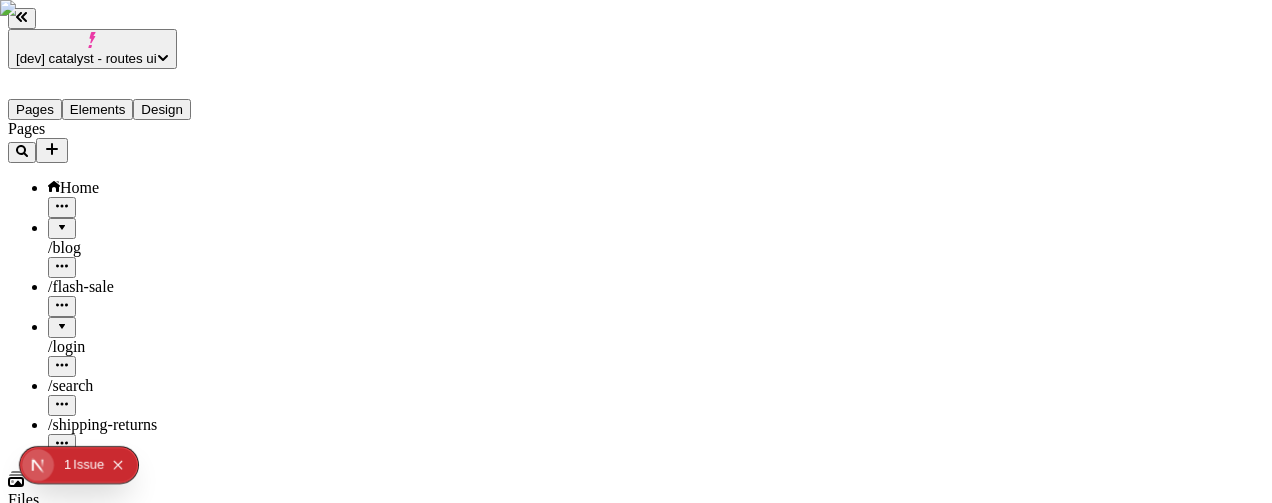 click at bounding box center (62, 221) 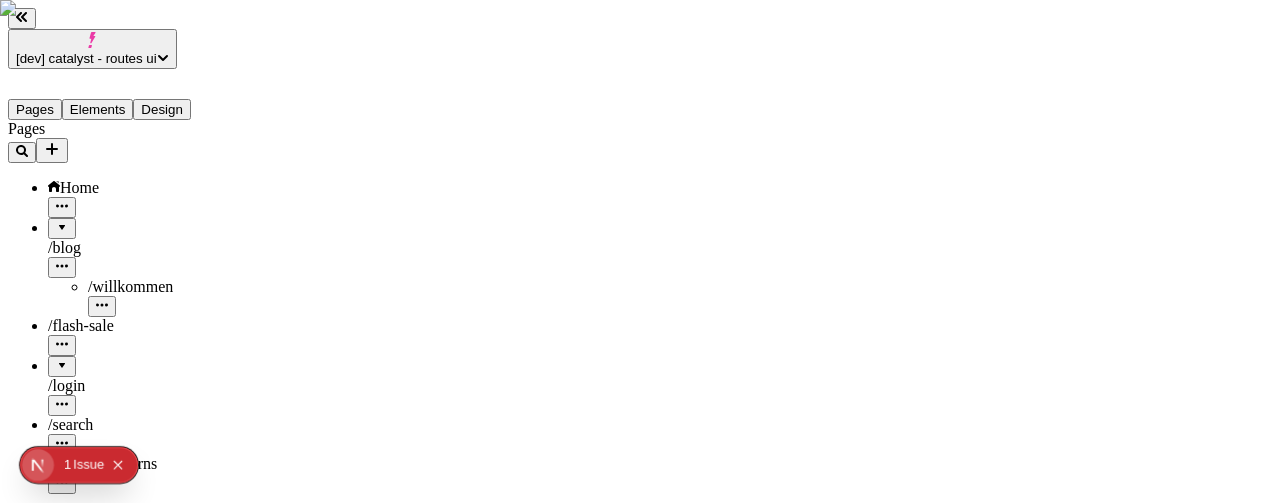 click 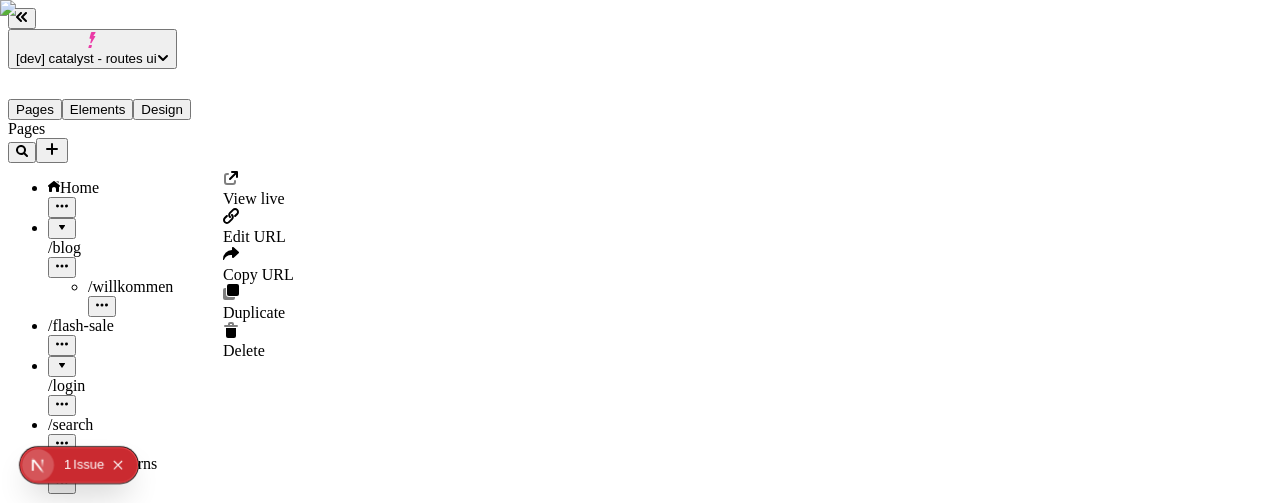 click on "Copy URL" at bounding box center (258, 274) 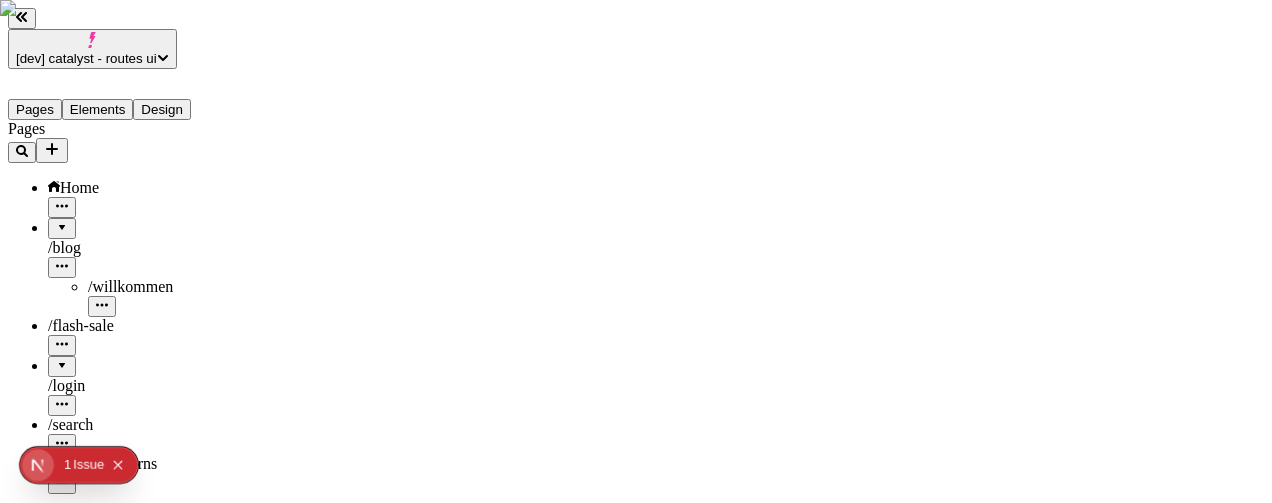 click on "/ search" at bounding box center (148, 425) 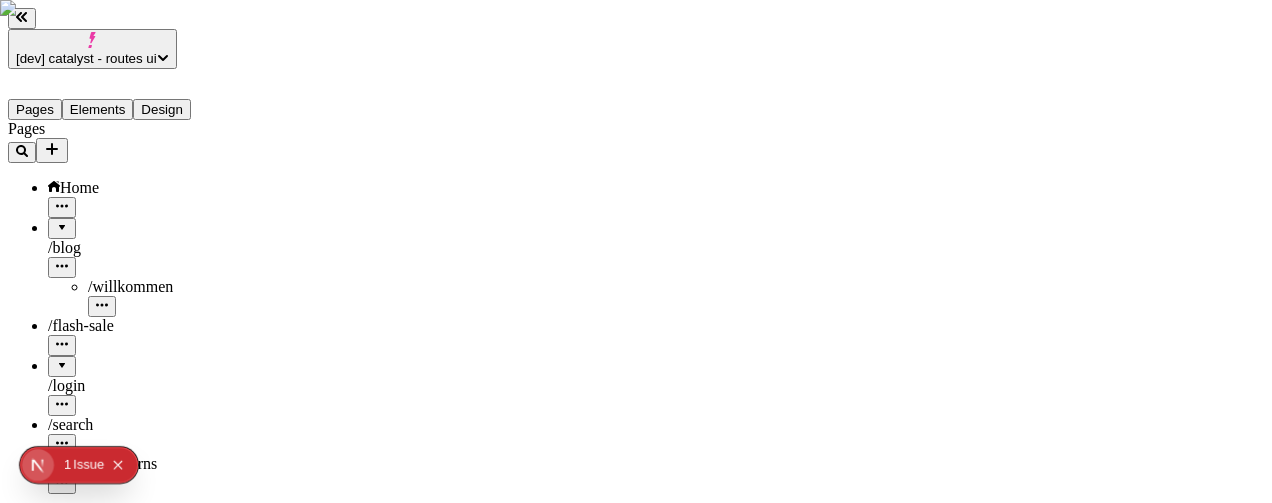click 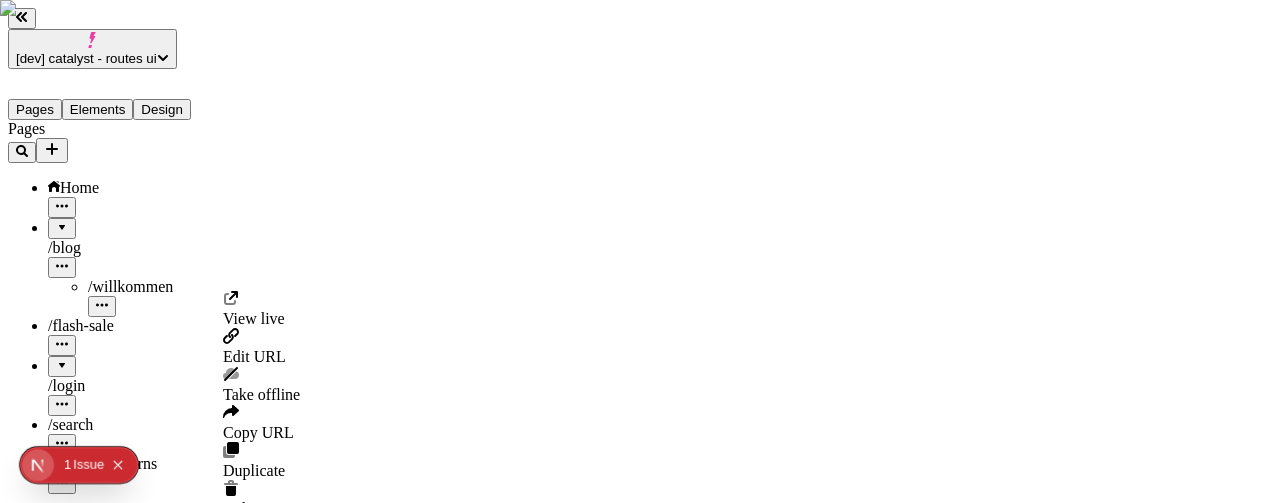 click on "Edit URL" at bounding box center [254, 356] 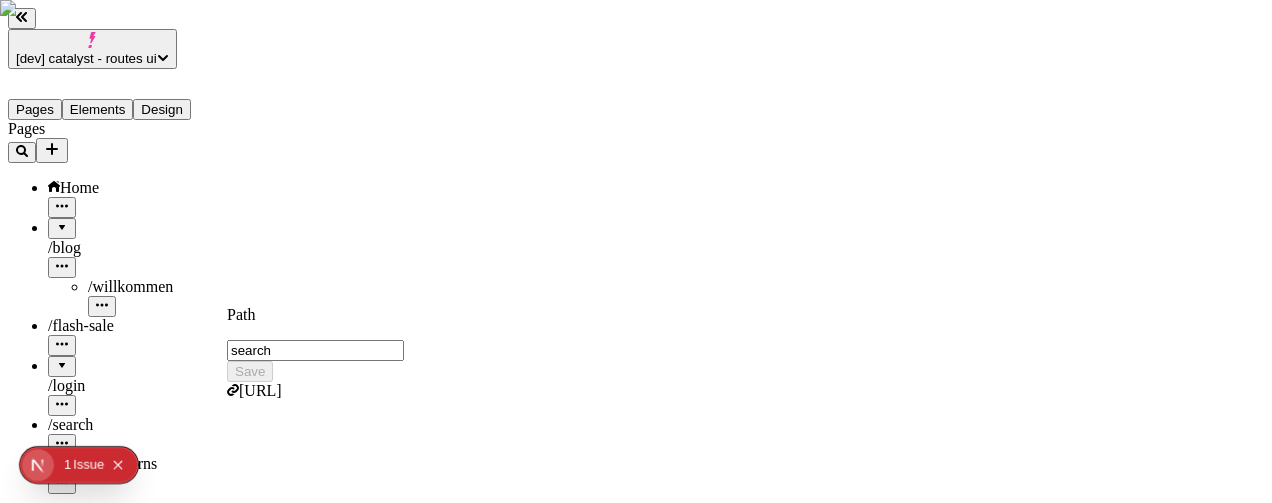 type 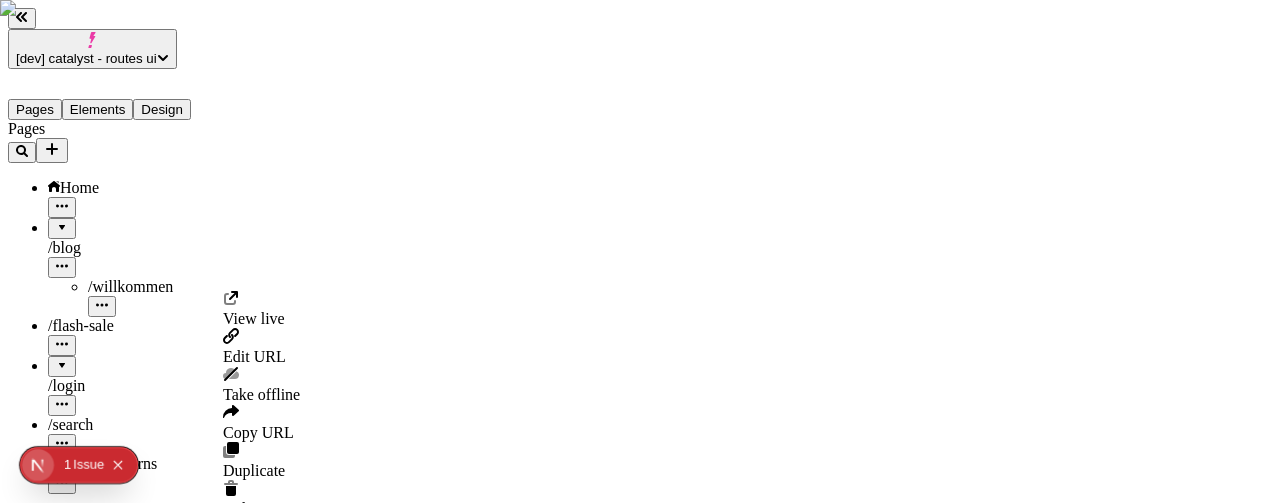 click 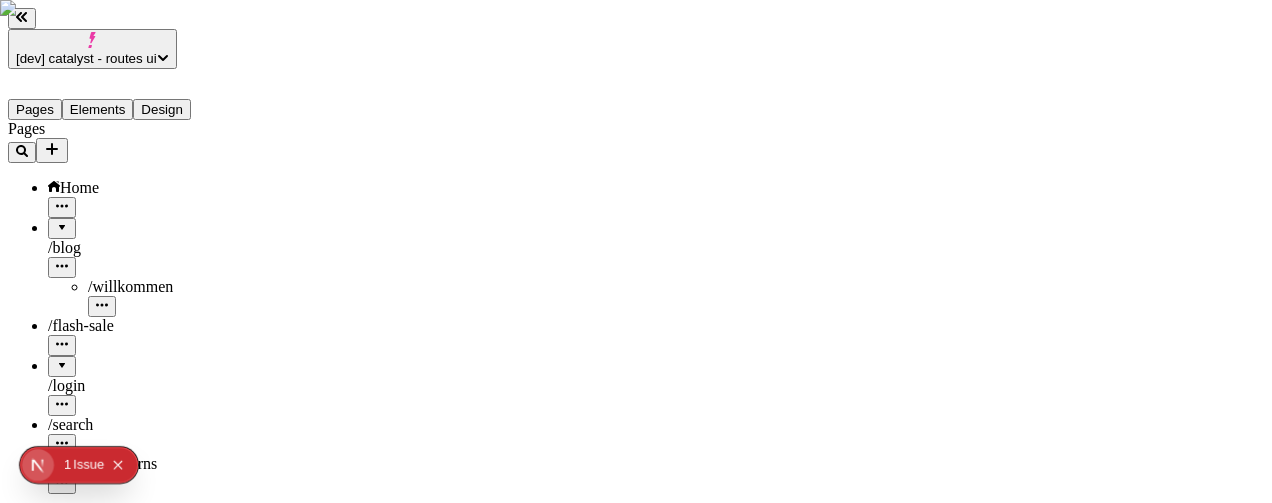 scroll, scrollTop: 0, scrollLeft: 5, axis: horizontal 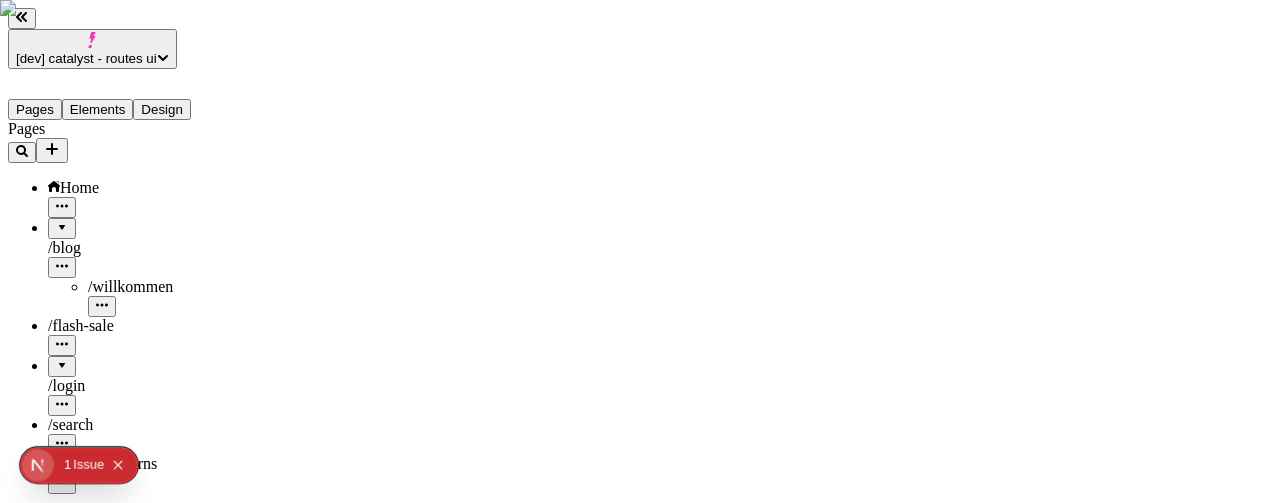 click on "de http://localhost:3110/de / search" at bounding box center (636, 735) 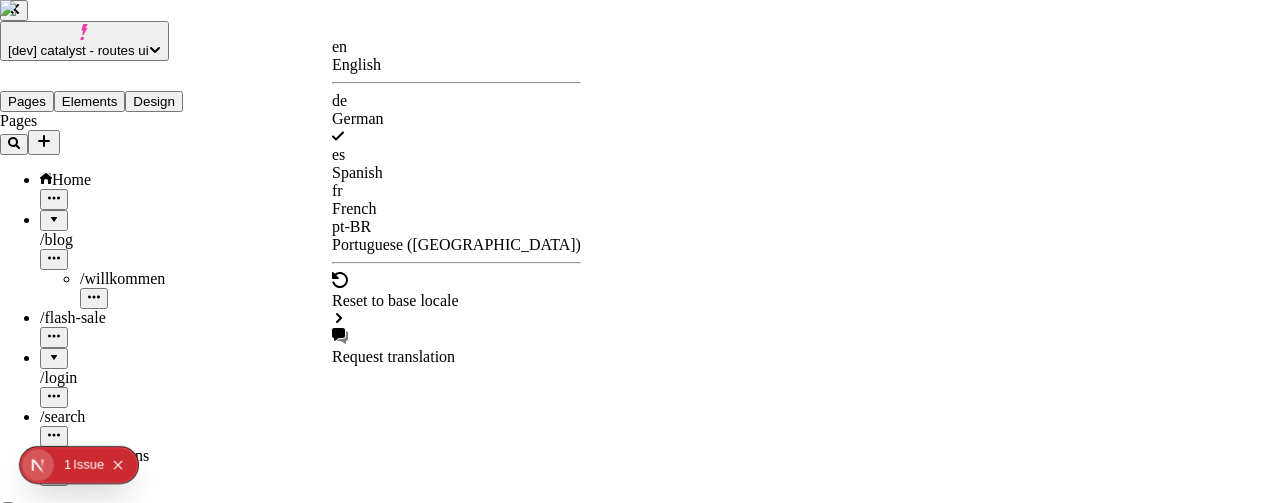 click on "[dev] catalyst - routes ui Pages Elements Design Pages Home / blog / willkommen / flash-sale / login / search / shipping-returns Files Forms Settings Help de http://localhost:3110/de / search Desktop Preview Publish S This localized page inherits from the base locale Edit for this locale en English de German es Spanish fr French pt-BR Portuguese (Brazil) Reset to base locale Request translation" at bounding box center [636, 1839] 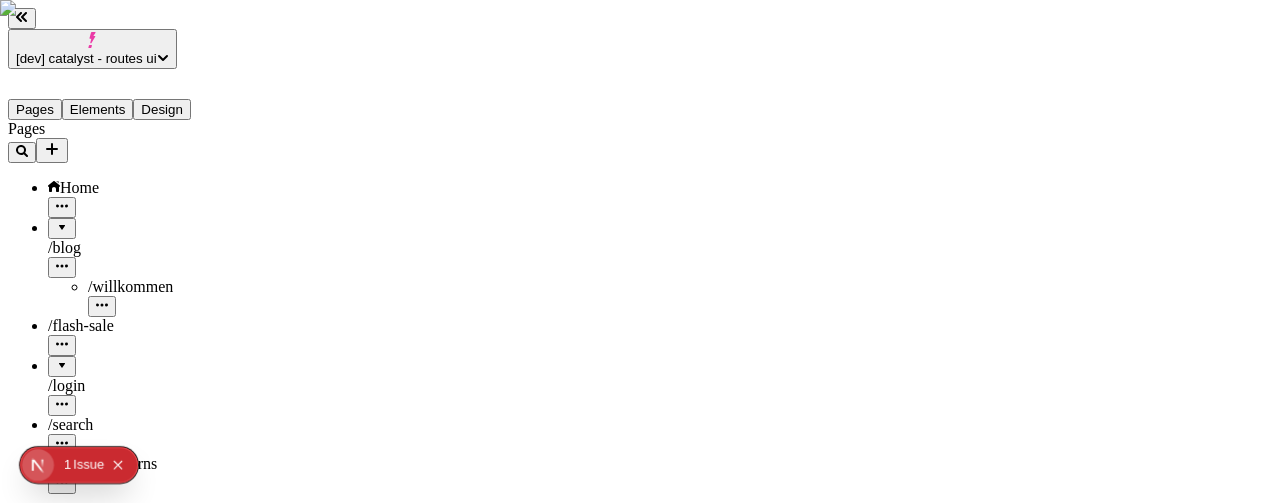 type 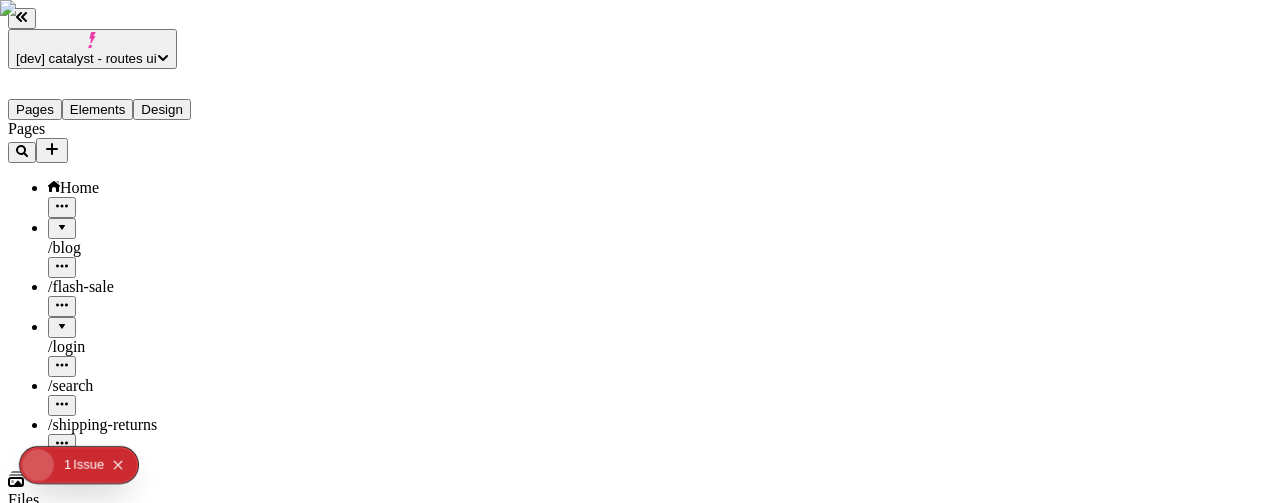 scroll, scrollTop: 0, scrollLeft: 0, axis: both 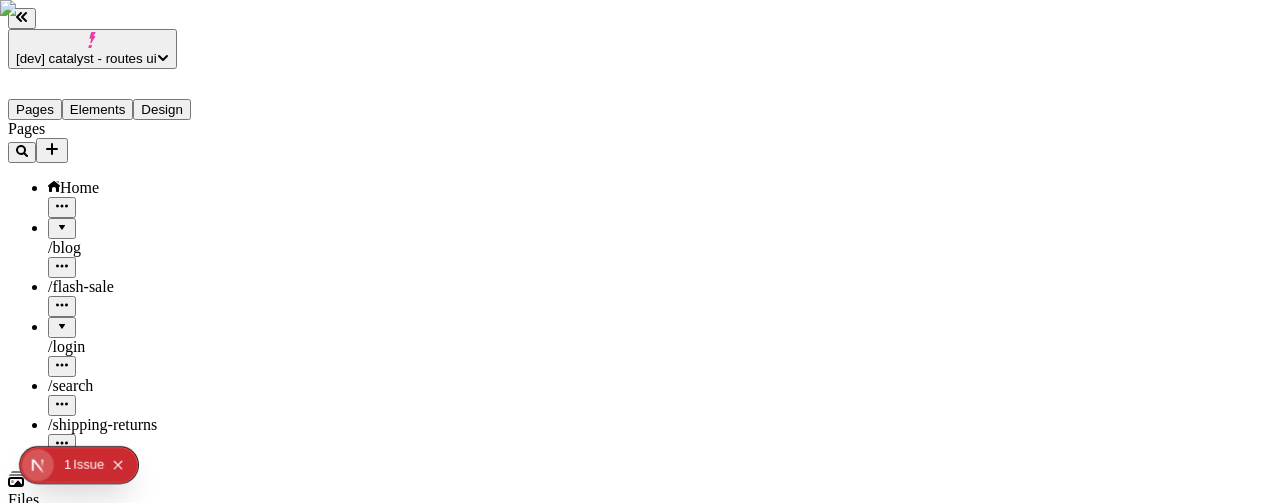 click on "/ blog" at bounding box center [148, 248] 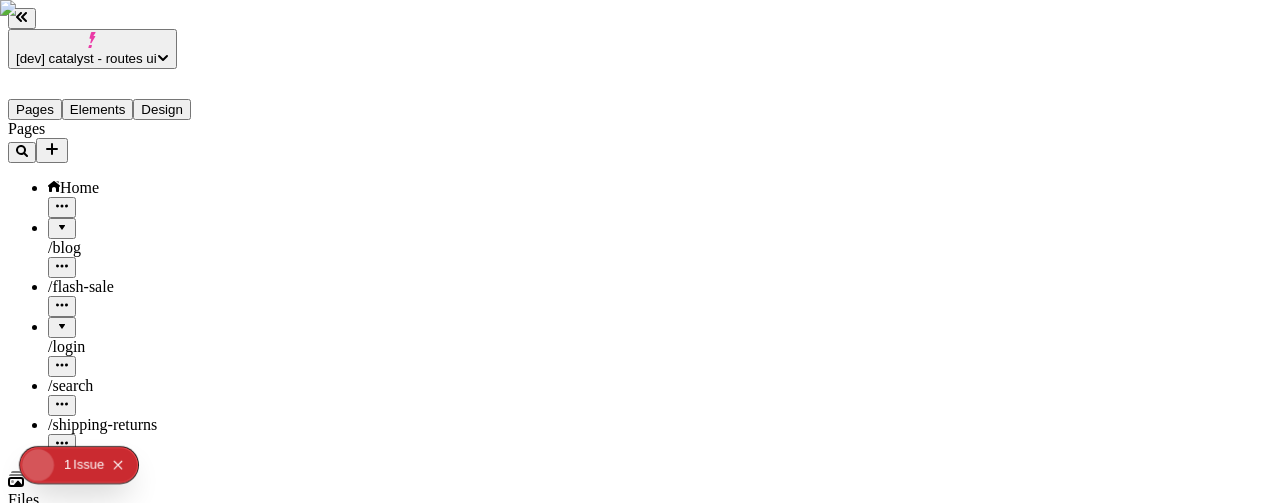 click on "/ blog" at bounding box center (148, 248) 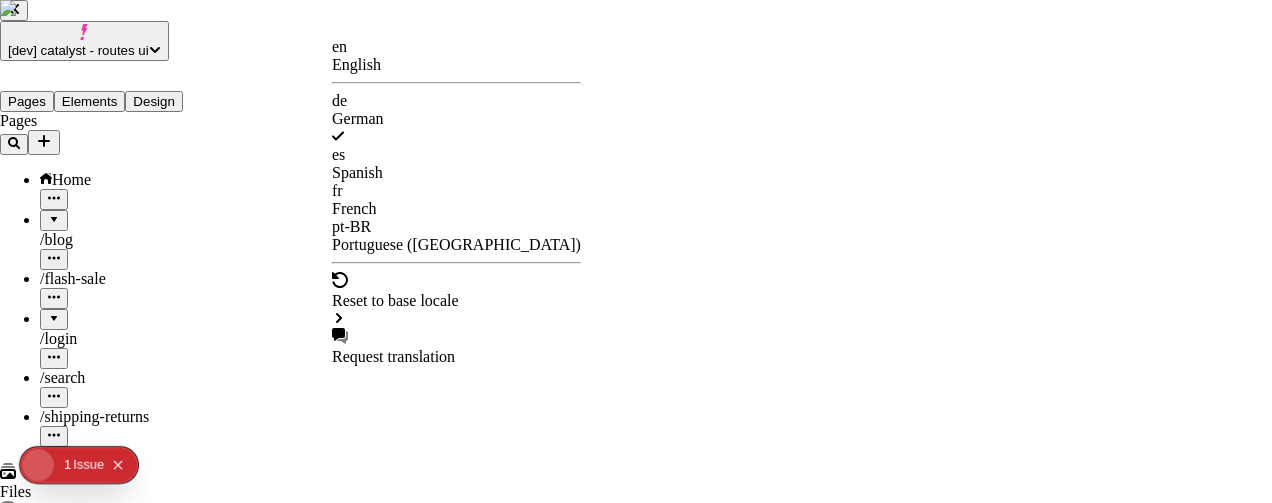 type on "/blog" 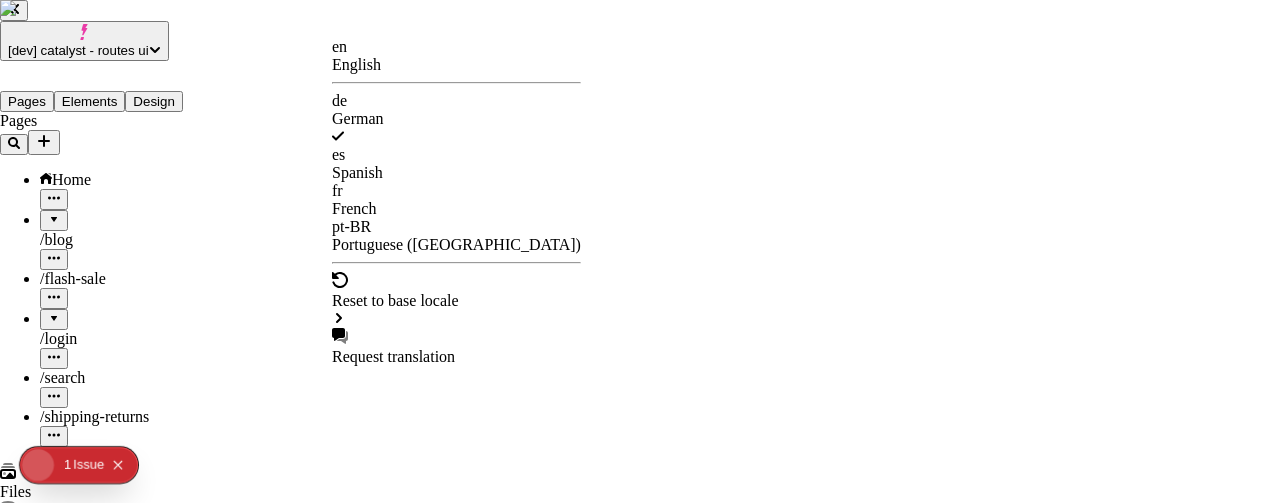 click on "en English" at bounding box center (456, 56) 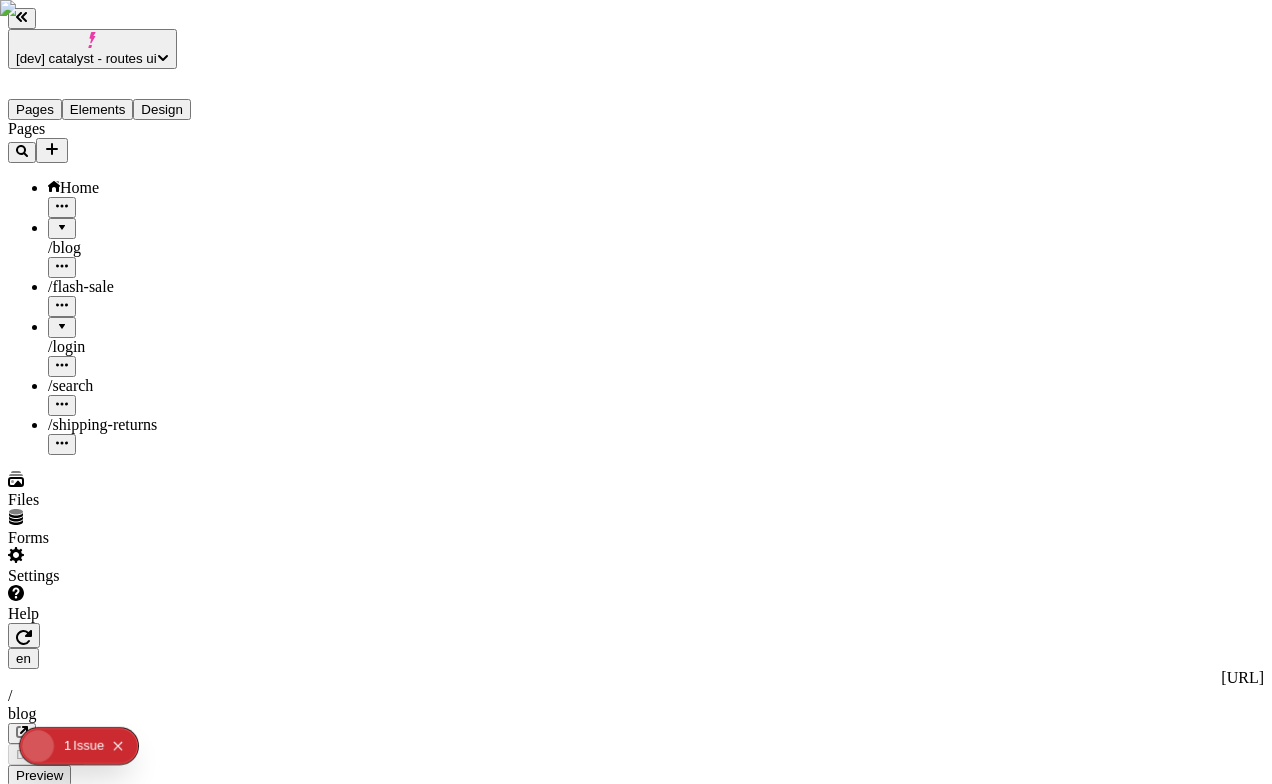 type on "/blog" 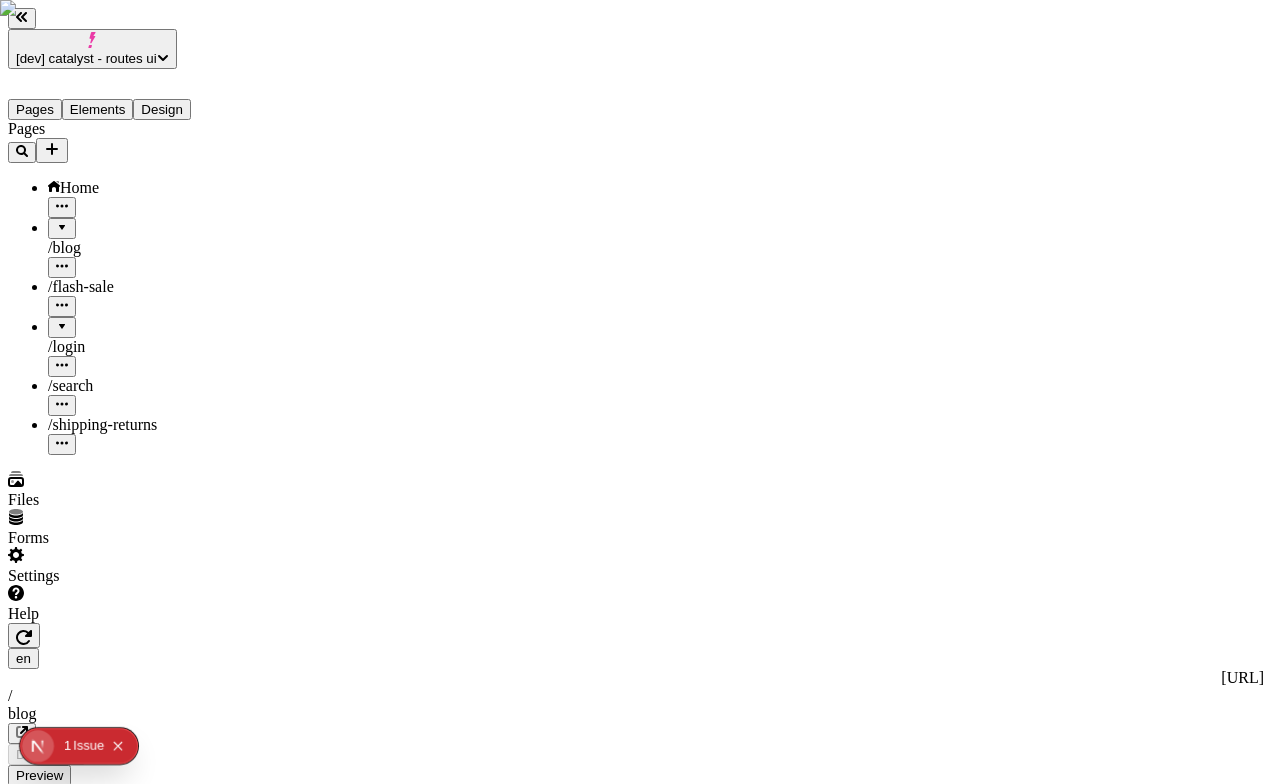 click on "[dev] catalyst - routes ui Pages Elements Design Pages Home / blog / flash-sale / login / search / shipping-returns Files Forms Settings Help en http://localhost:3110 / blog Desktop Preview Publish S Metadata Online Path /blog Title Description Social Image Choose an image Choose Exclude from search engines Canonical URL Sitemap priority 0.75 Sitemap frequency Hourly Snippets" at bounding box center [636, 2020] 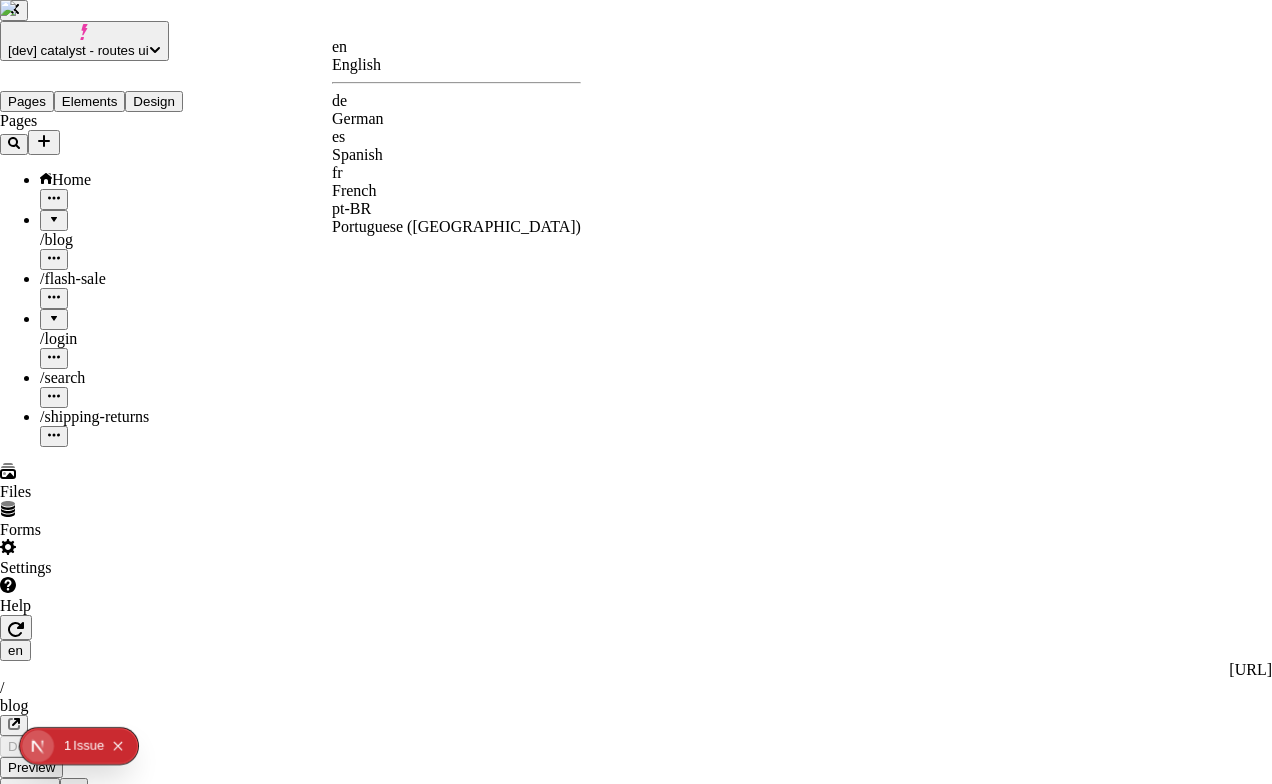 click on "fr French" at bounding box center (456, 182) 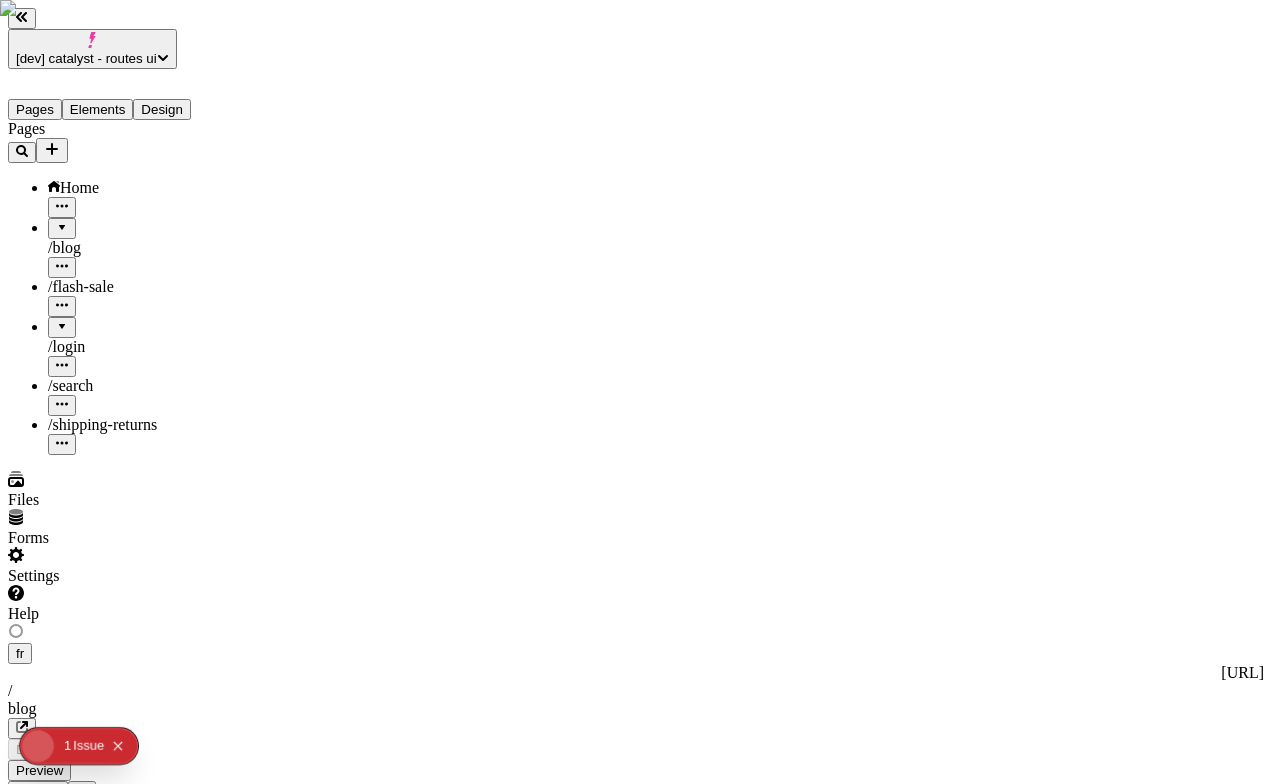 type on "/blog" 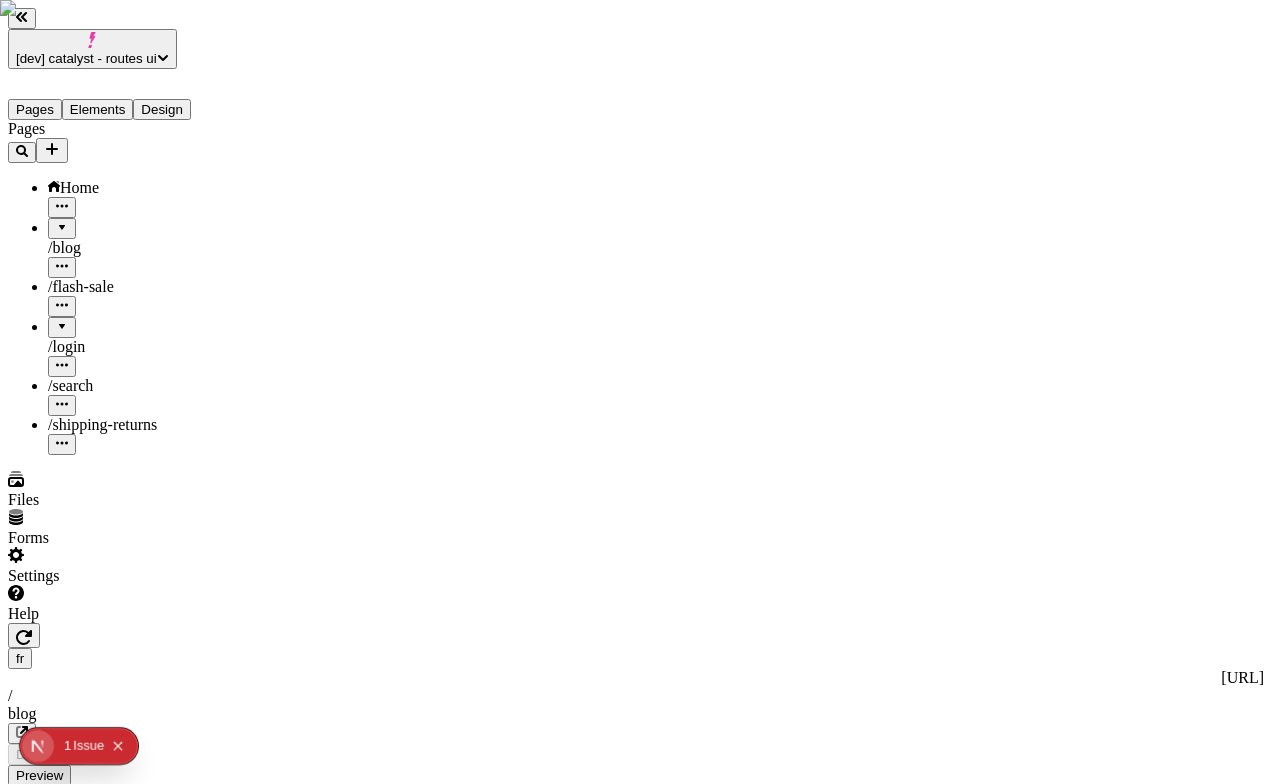 scroll, scrollTop: 0, scrollLeft: 0, axis: both 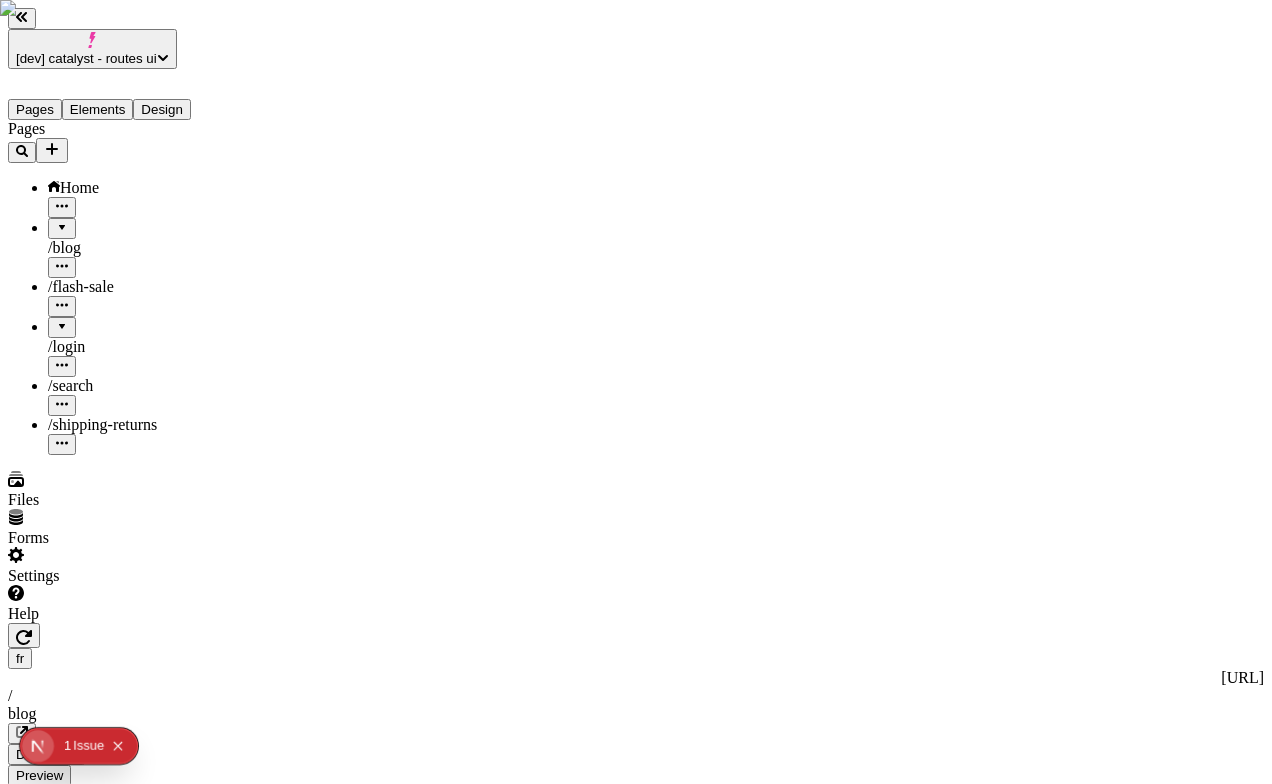 click at bounding box center (60, 2516) 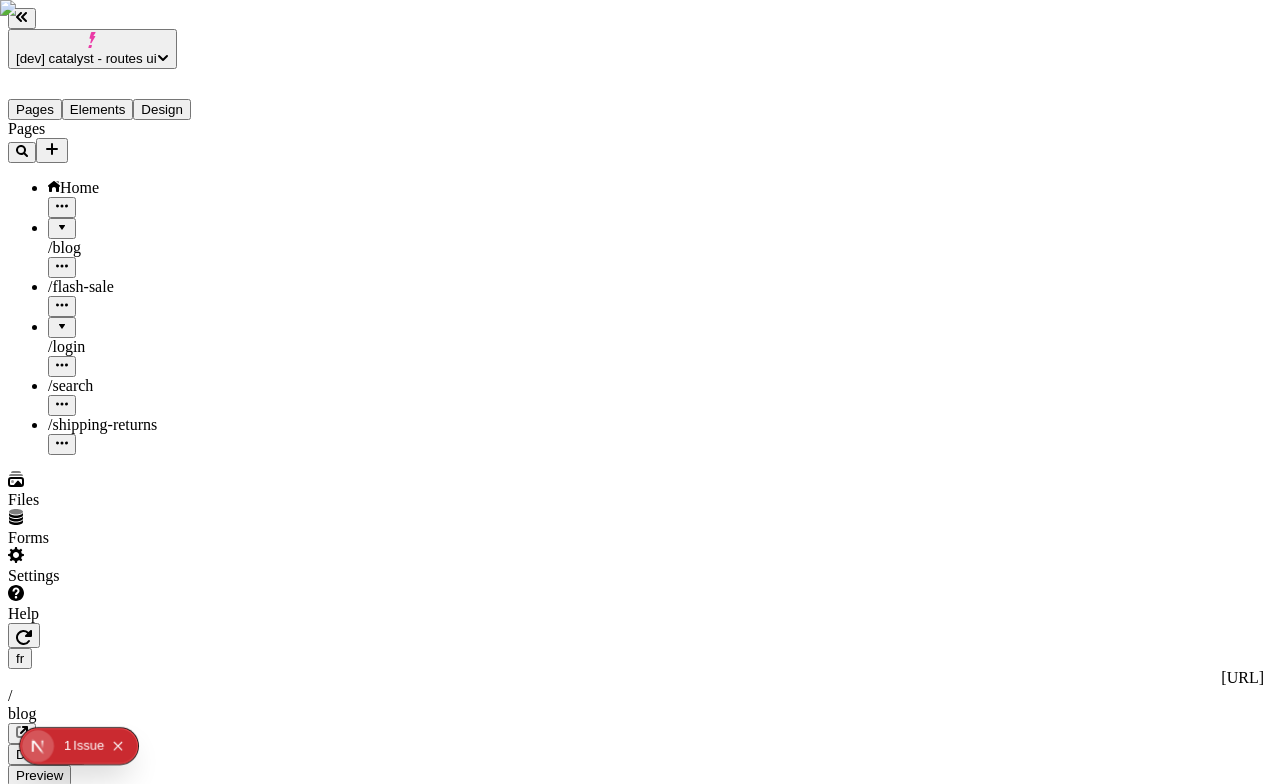 click at bounding box center (60, 2516) 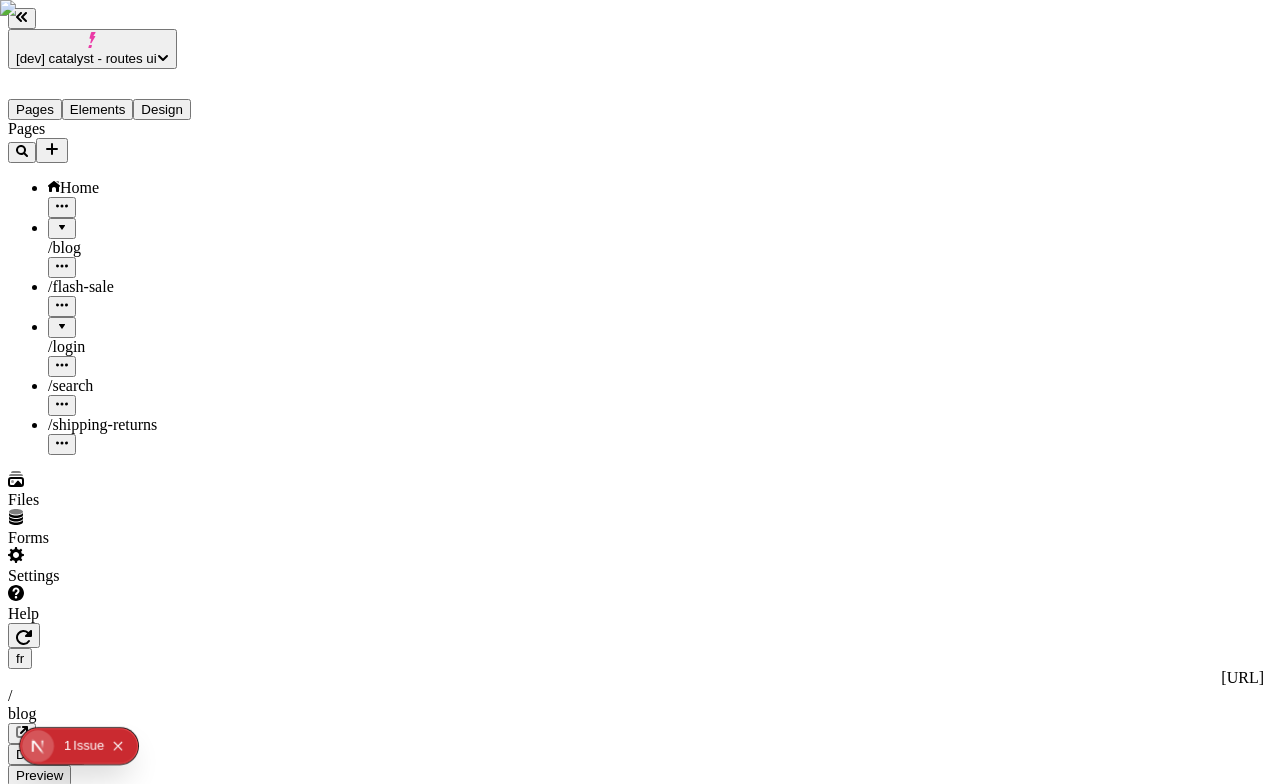 click at bounding box center [60, 2516] 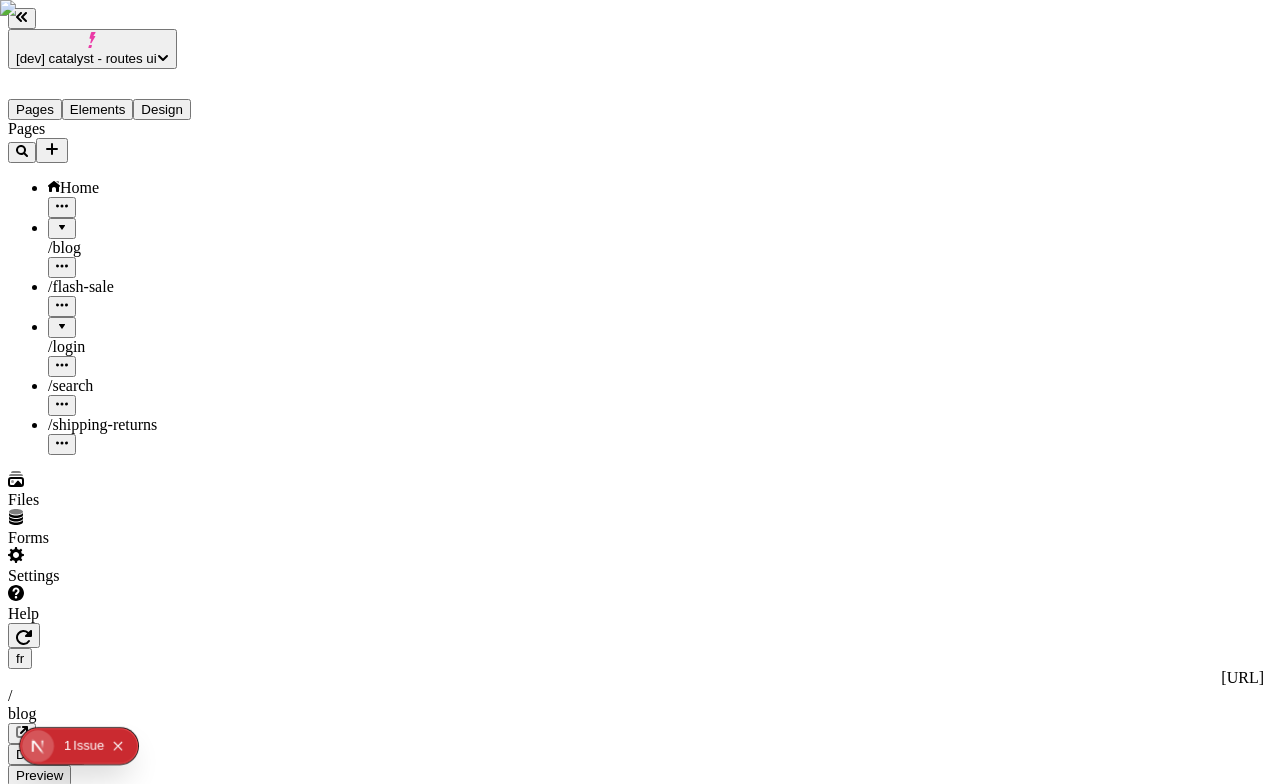 click at bounding box center (62, 221) 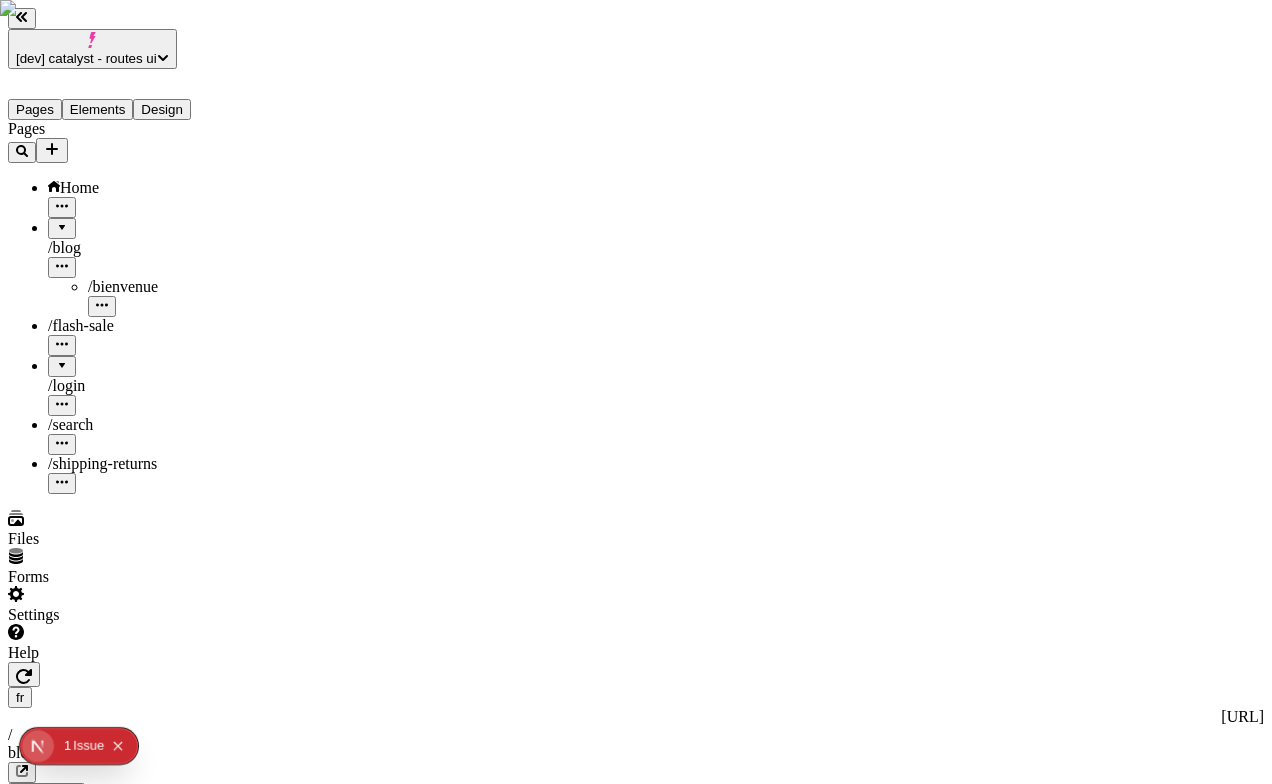 click at bounding box center [62, 221] 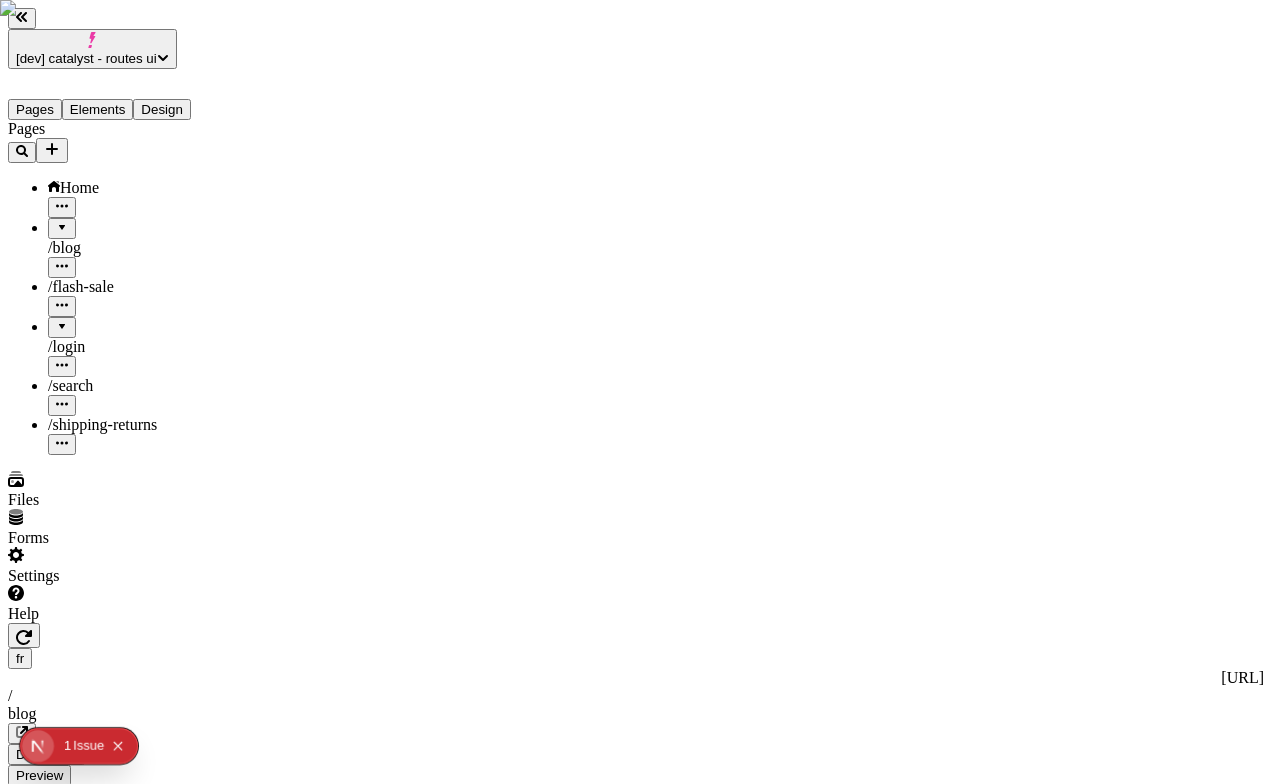 click at bounding box center [60, 2516] 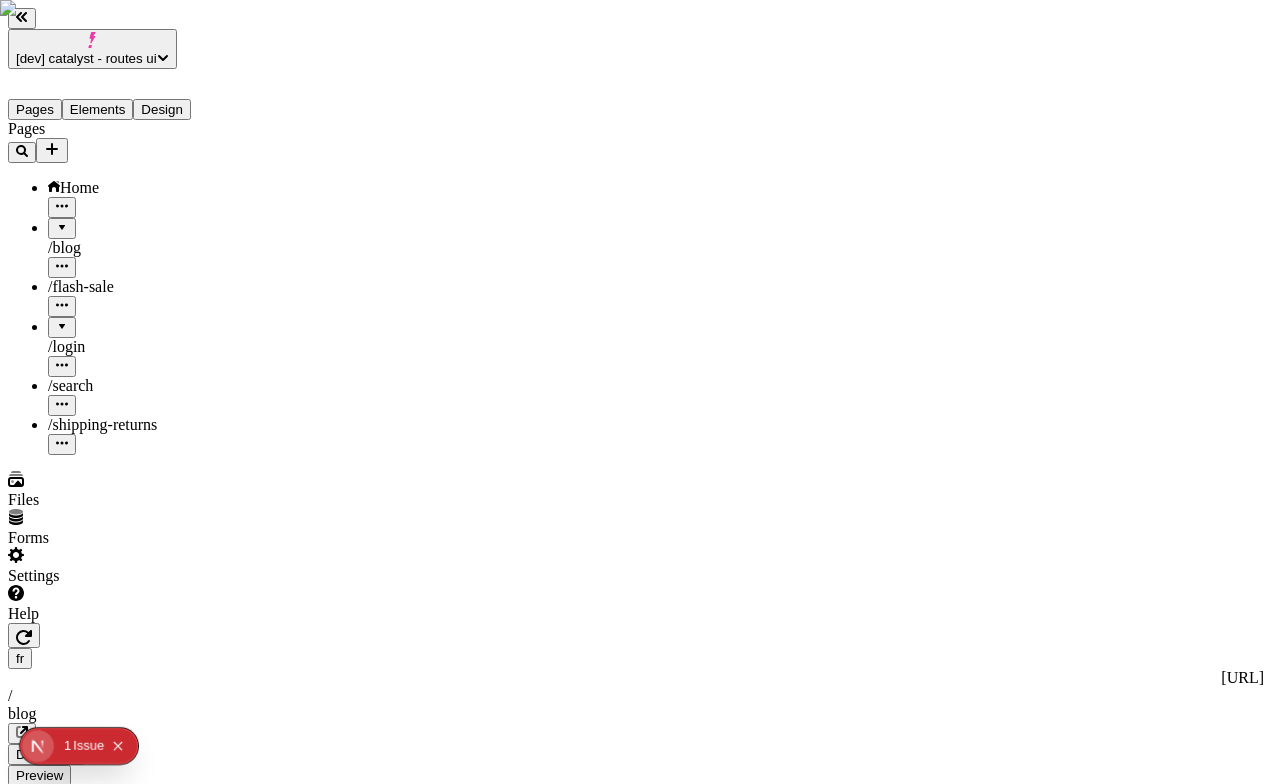 type 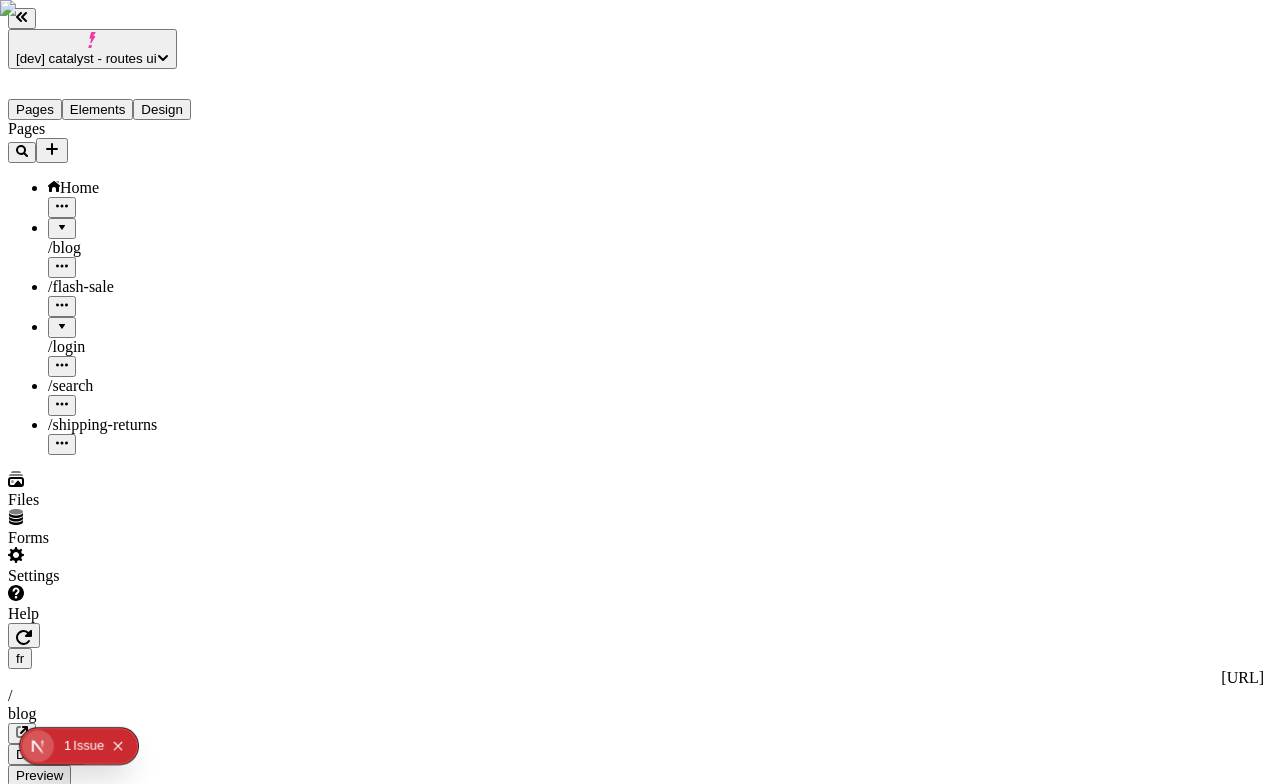 click on "[dev] catalyst - routes ui Pages Elements Design Pages Home / blog / bienvenue / flash-sale / login / search / shipping-returns Files Forms Settings Help fr [URL] / blog Desktop Preview Publish S Metadata Online Path /blog Title Description Social Image Choose an image Choose Exclude from search engines Canonical URL Sitemap priority 0.75 Sitemap frequency Hourly Snippets" at bounding box center [636, 1557] 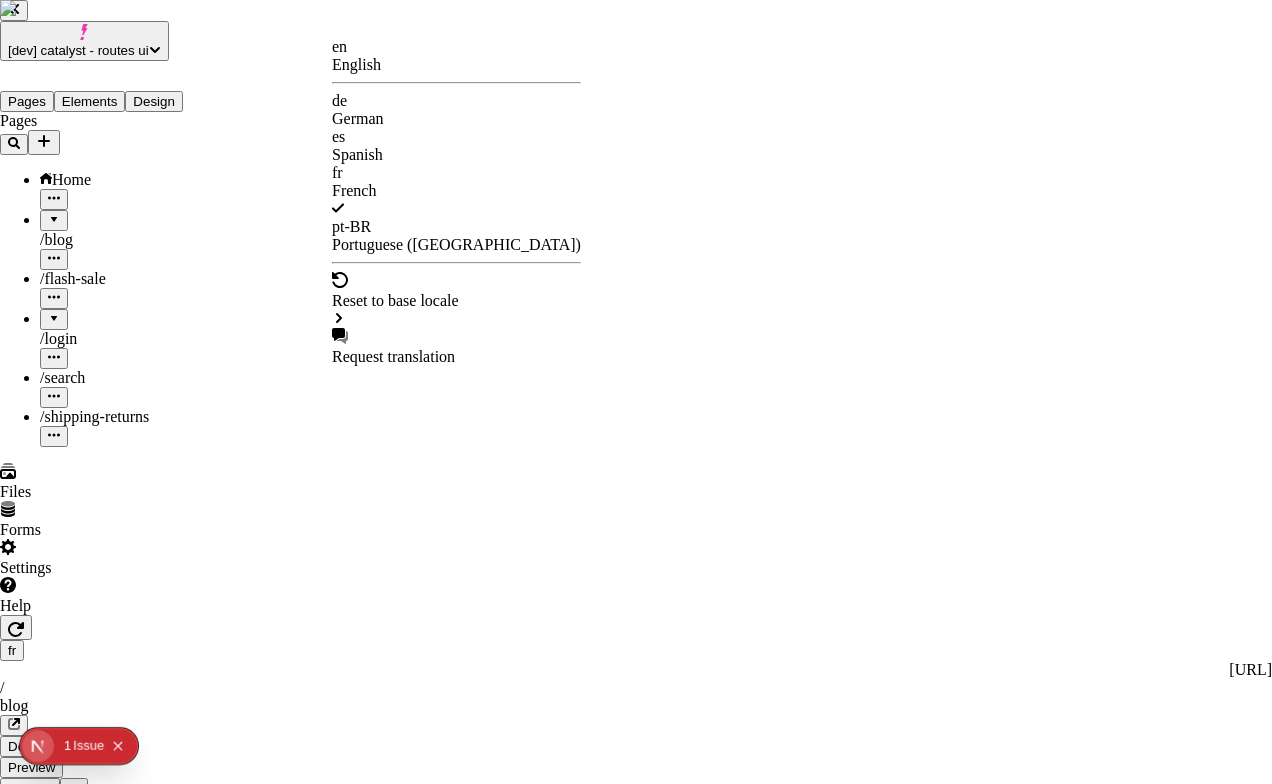 click on "de" at bounding box center [456, 101] 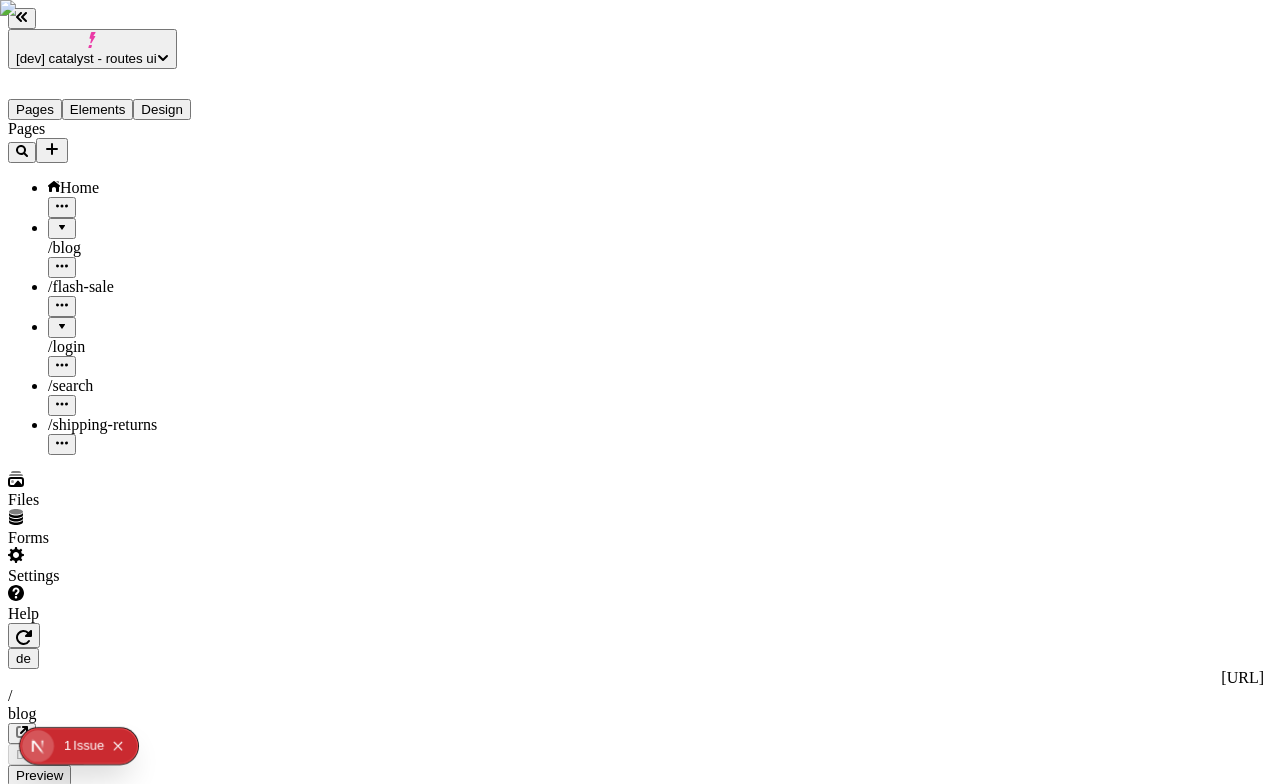 type on "/blog" 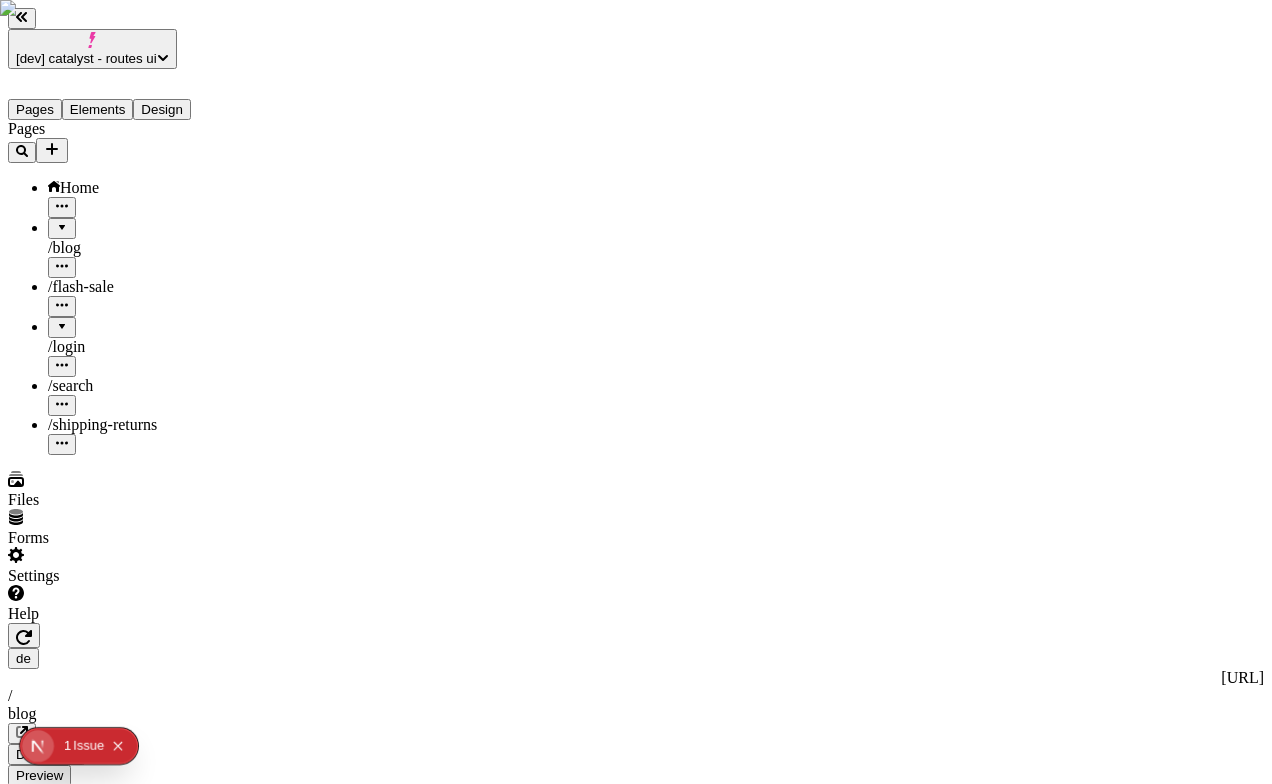 click at bounding box center (60, 2516) 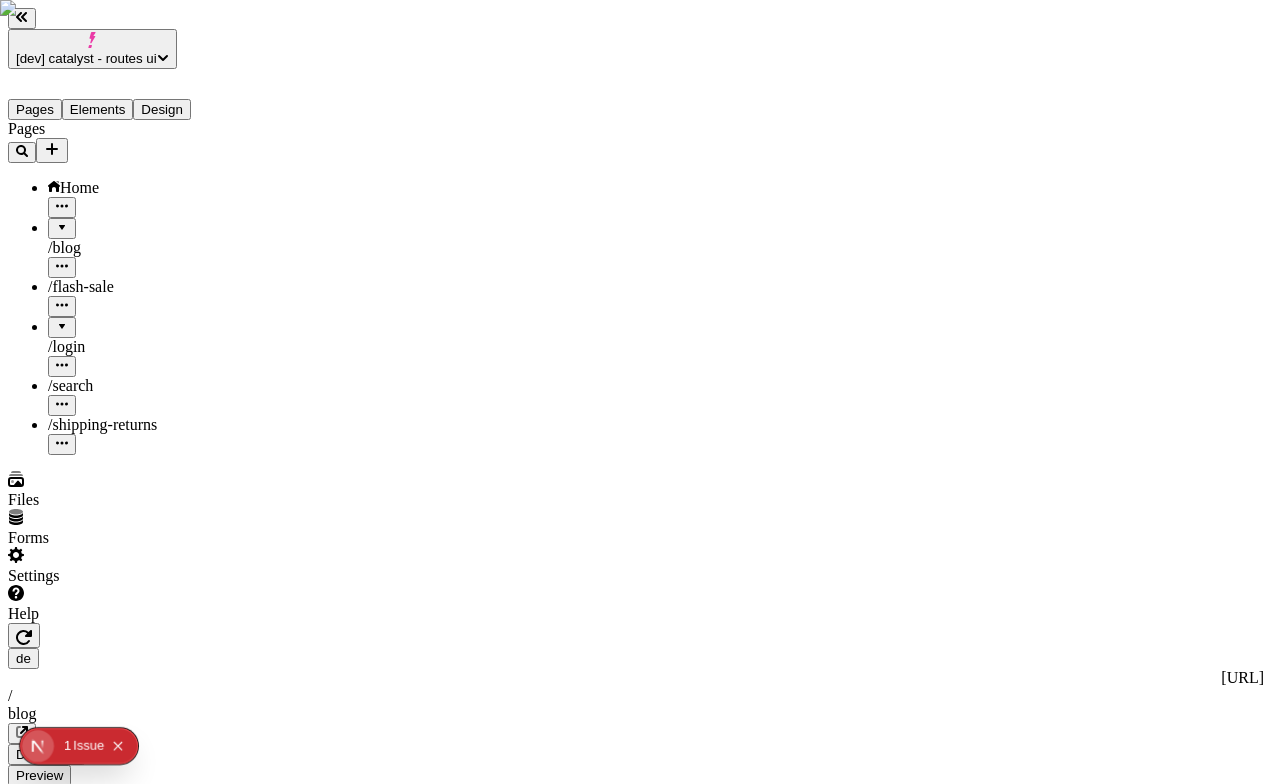 click at bounding box center (60, 2516) 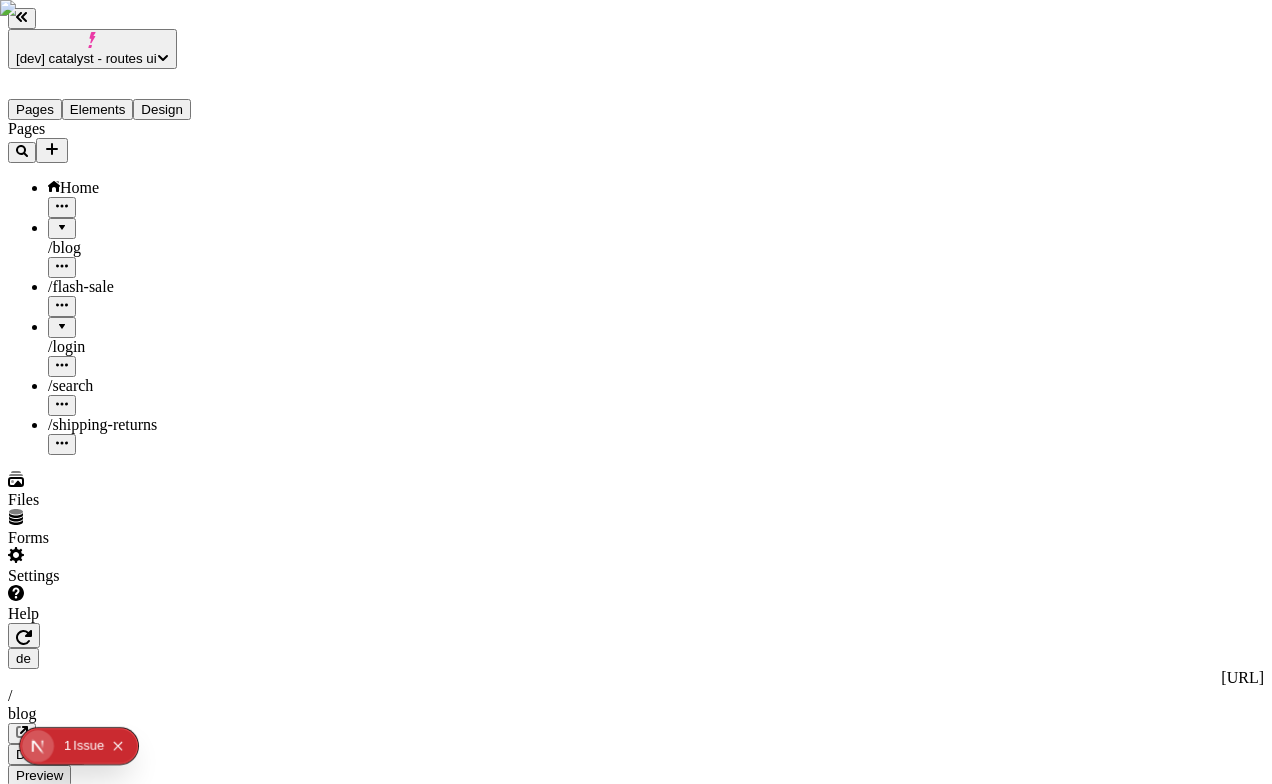click at bounding box center [60, 2516] 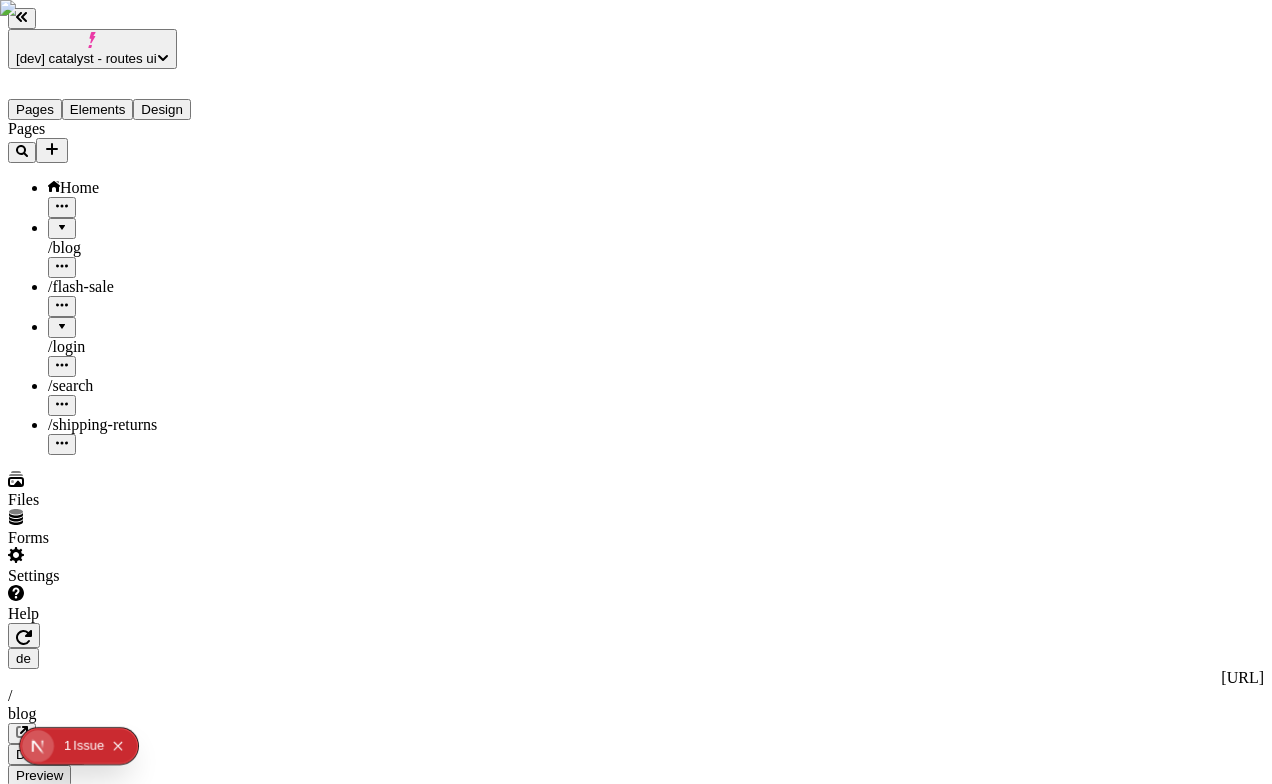 click at bounding box center (60, 2516) 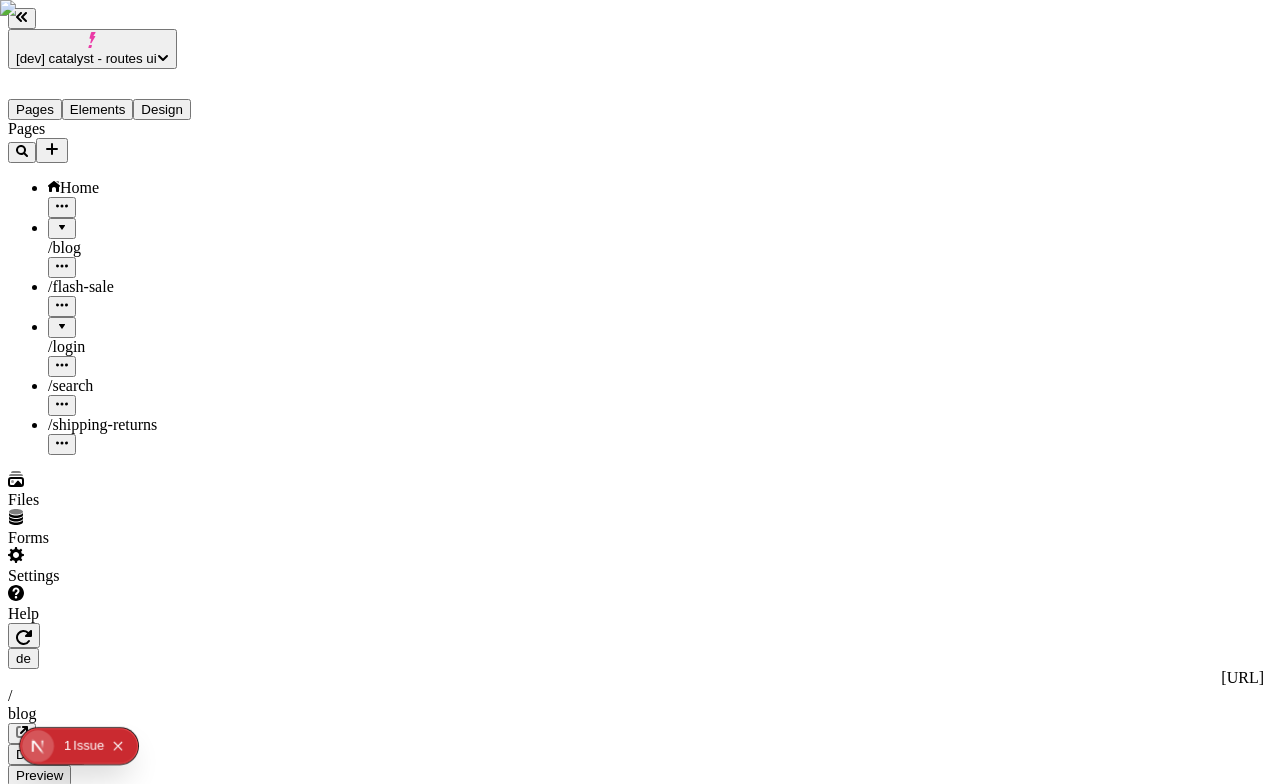 click on "[dev] catalyst - routes ui Pages Elements Design Pages Home / blog / flash-sale / login / search / shipping-returns Files Forms Settings Help de http://localhost:3110/de / blog Desktop Preview Publish S Metadata Online Path /blog Title Description Social Image Choose an image Choose Exclude from search engines Canonical URL Sitemap priority 0.75 Sitemap frequency Hourly Snippets" at bounding box center [636, 1557] 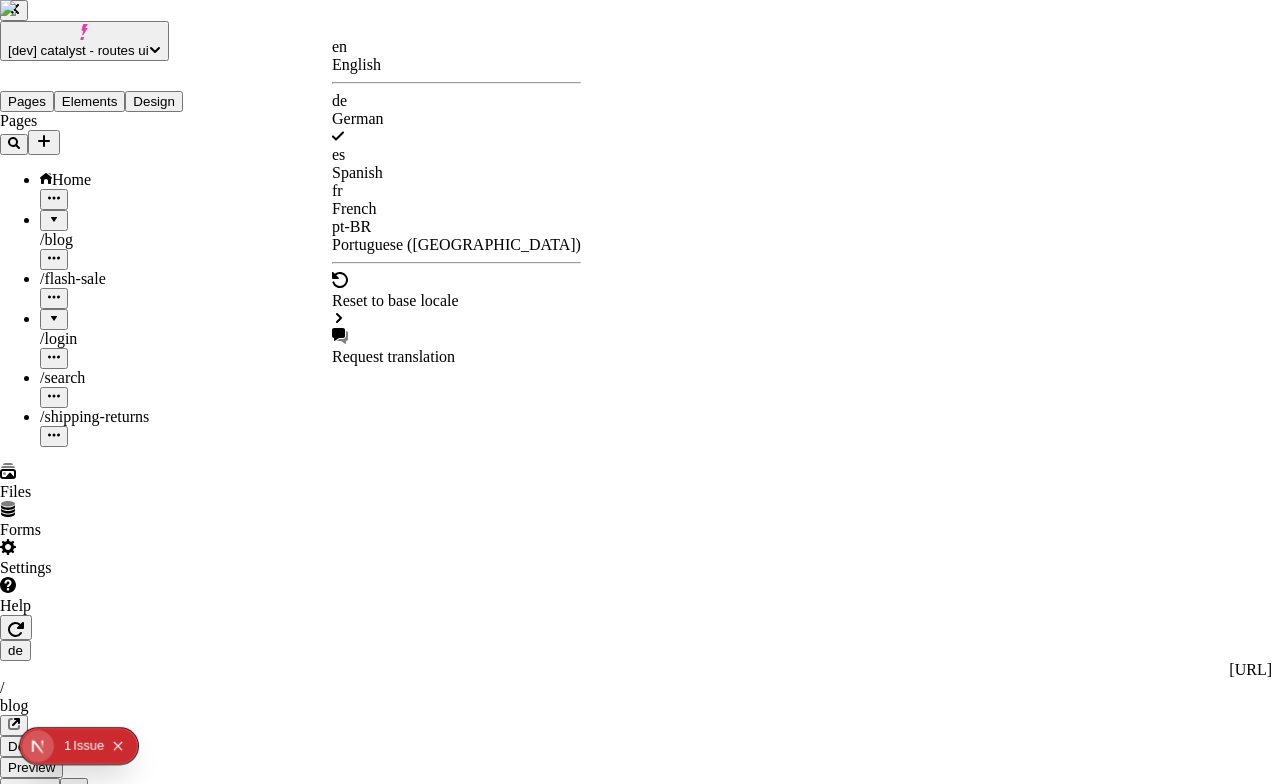 click on "fr French" at bounding box center [456, 200] 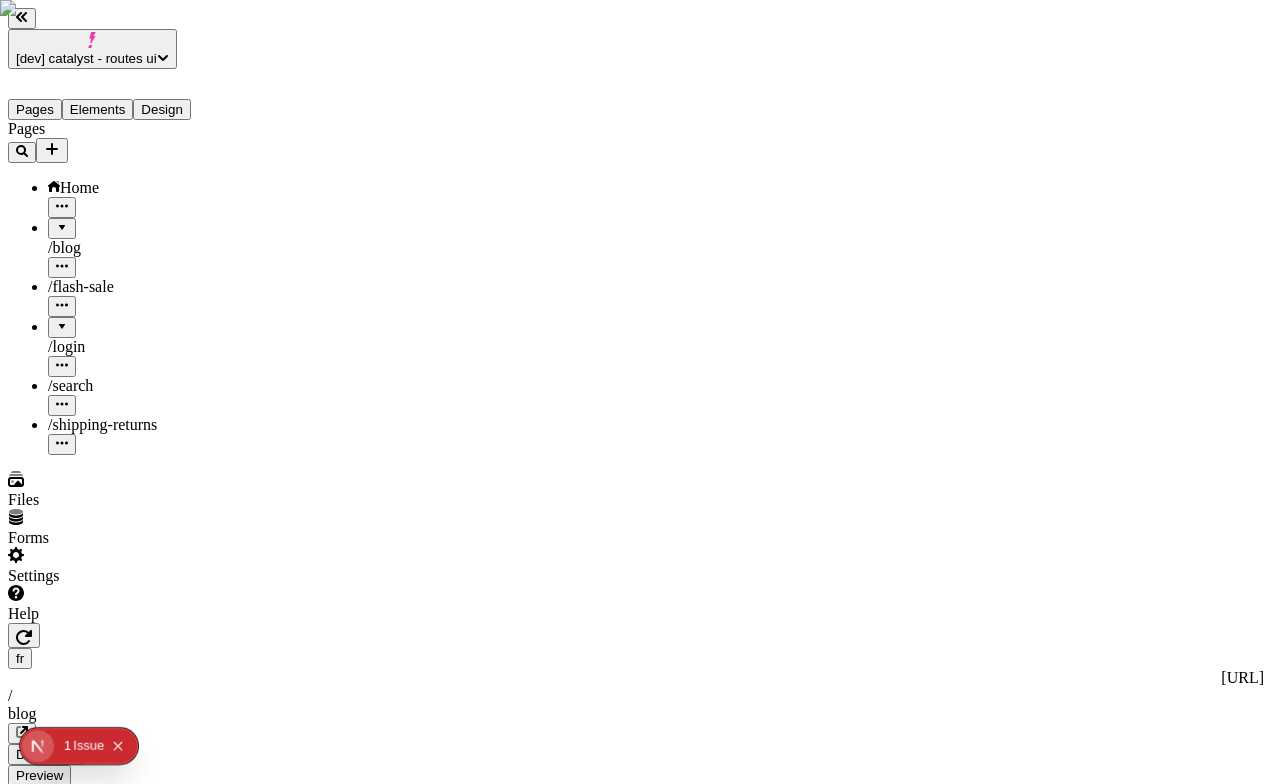 click at bounding box center [60, 2516] 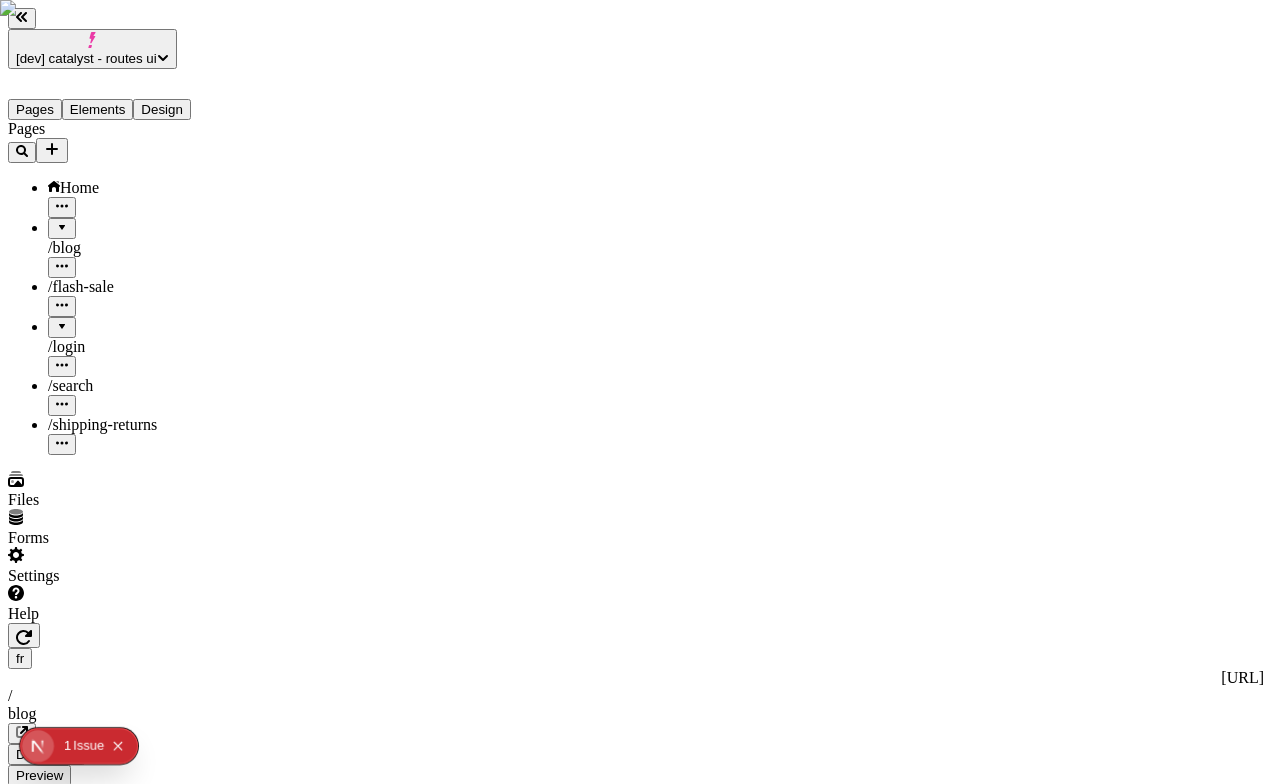 click at bounding box center [60, 2516] 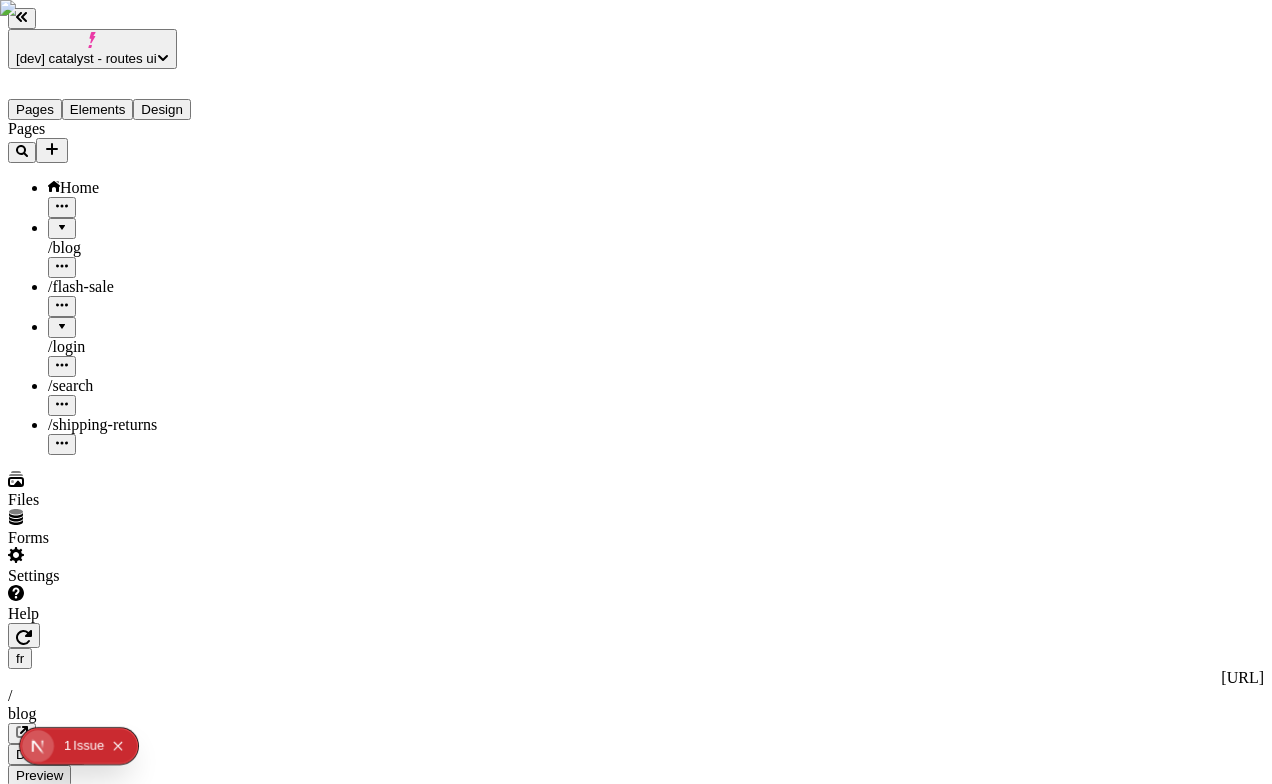 click at bounding box center [60, 2516] 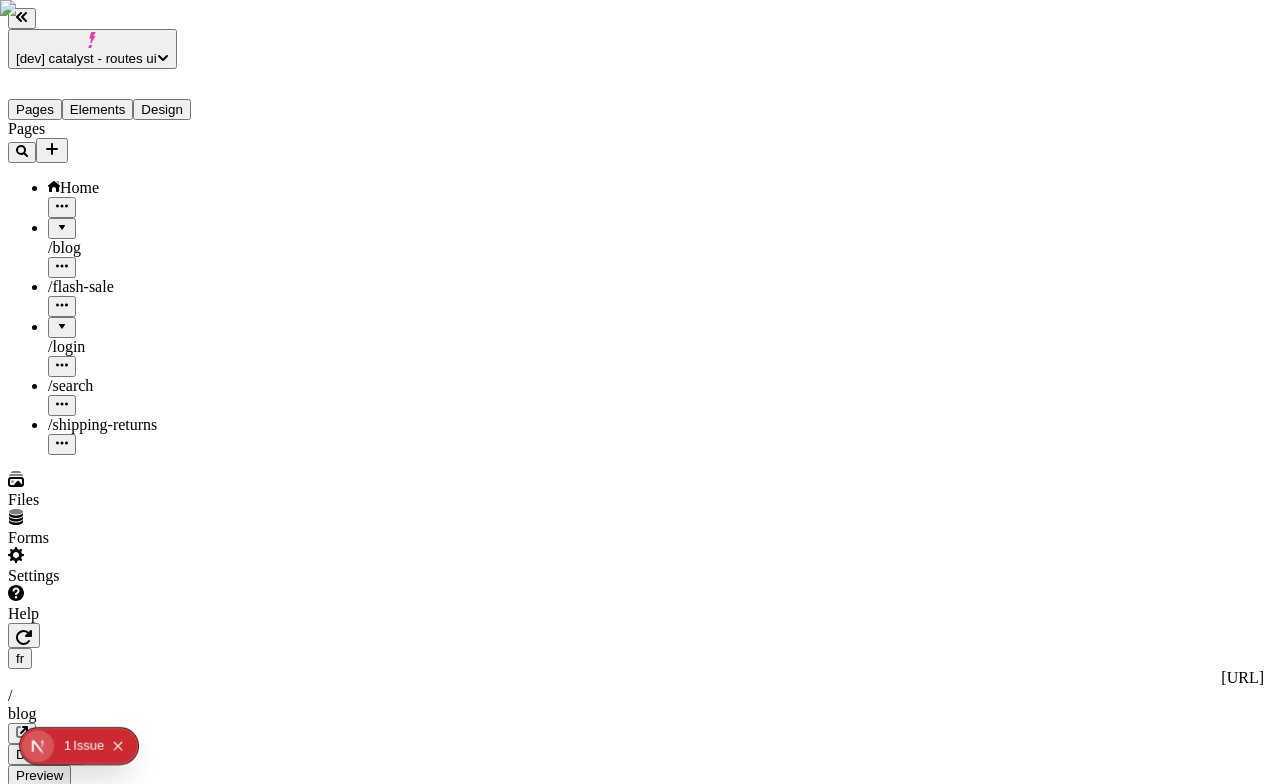 click on "[dev] catalyst - routes ui Pages Elements Design Pages Home / blog / flash-sale / login / search / shipping-returns Files Forms Settings Help fr http://localhost:3110/fr / blog Desktop Preview Publish S Metadata Online Path /blog Title Description Social Image Choose an image Choose Exclude from search engines Canonical URL Sitemap priority 0.75 Sitemap frequency Hourly Snippets" at bounding box center [636, 1557] 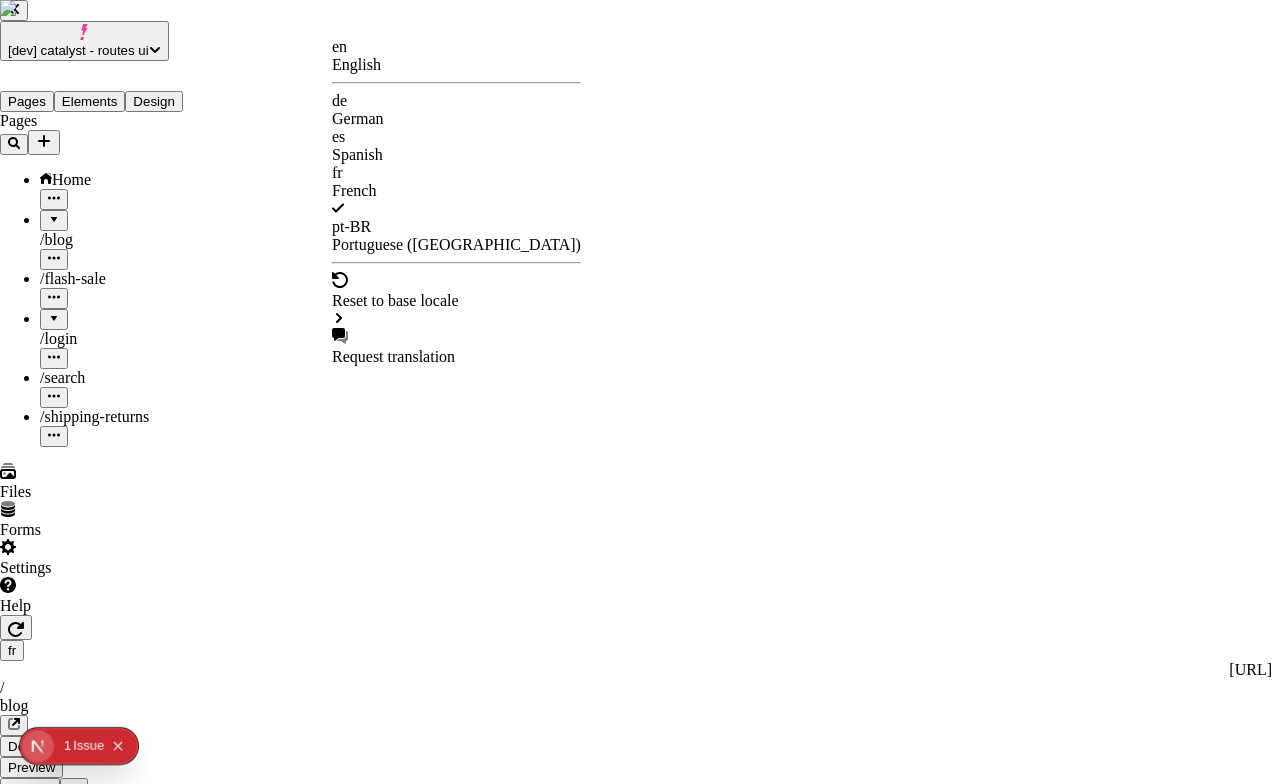click on "Portuguese ([GEOGRAPHIC_DATA])" at bounding box center (456, 245) 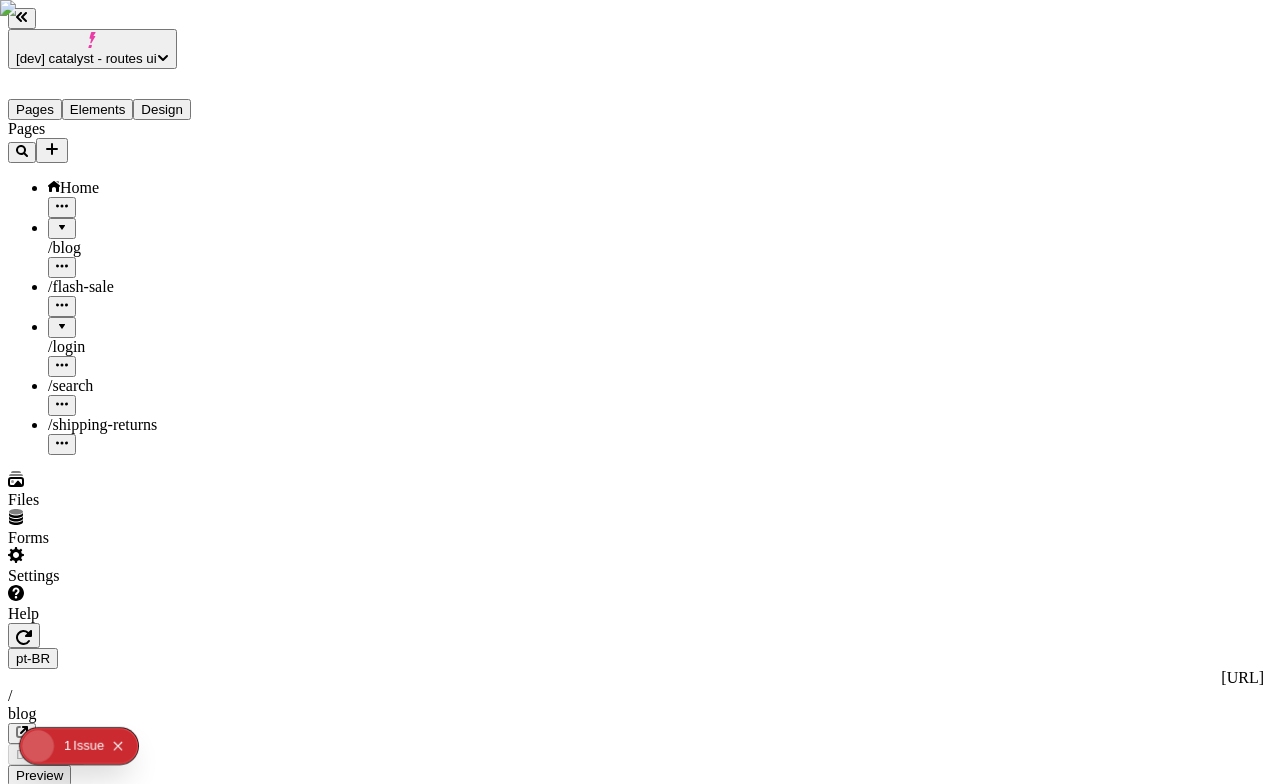 type on "/blog" 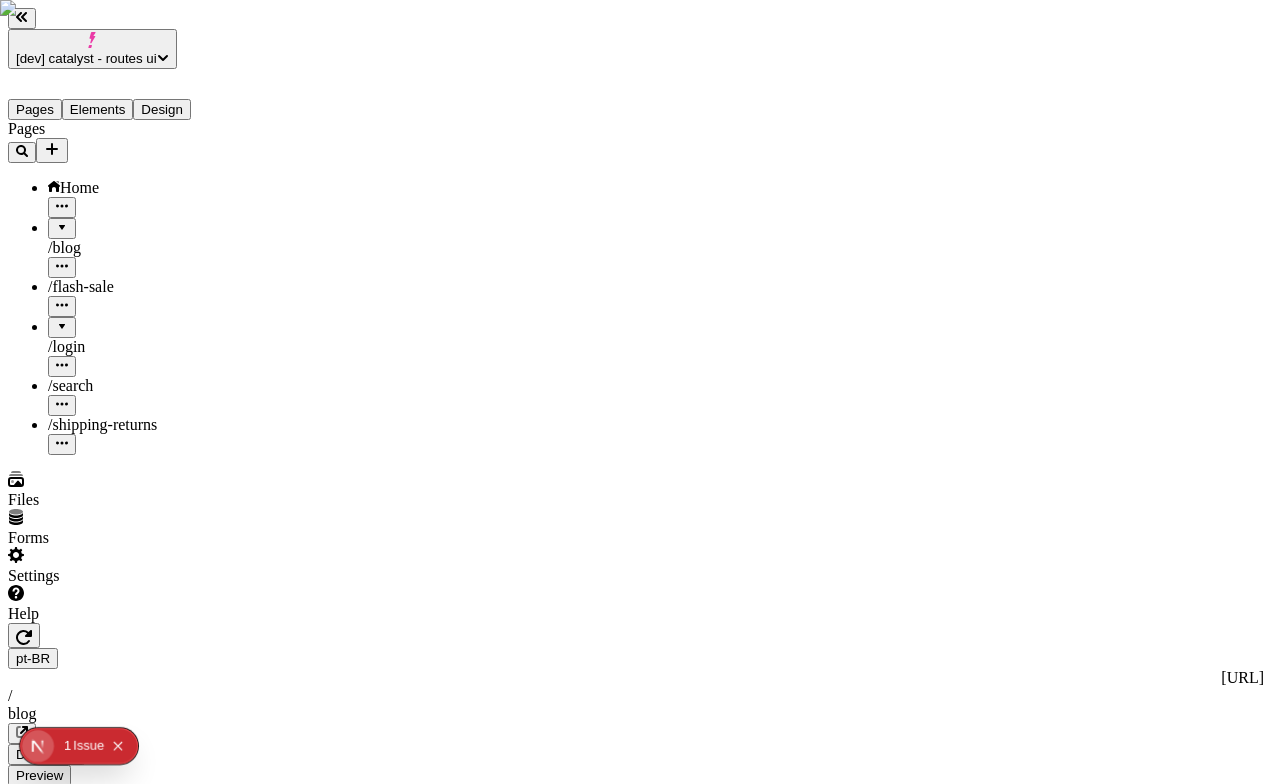click at bounding box center [60, 2516] 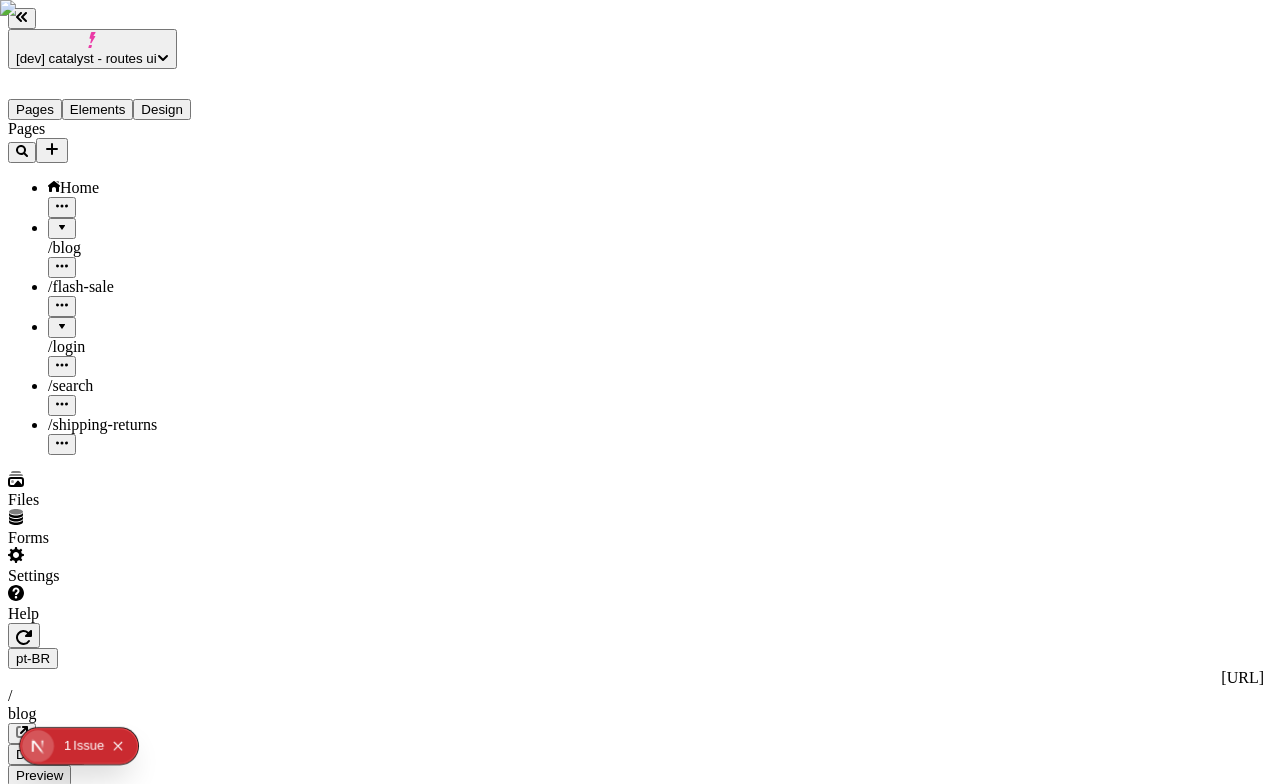 click at bounding box center (60, 2516) 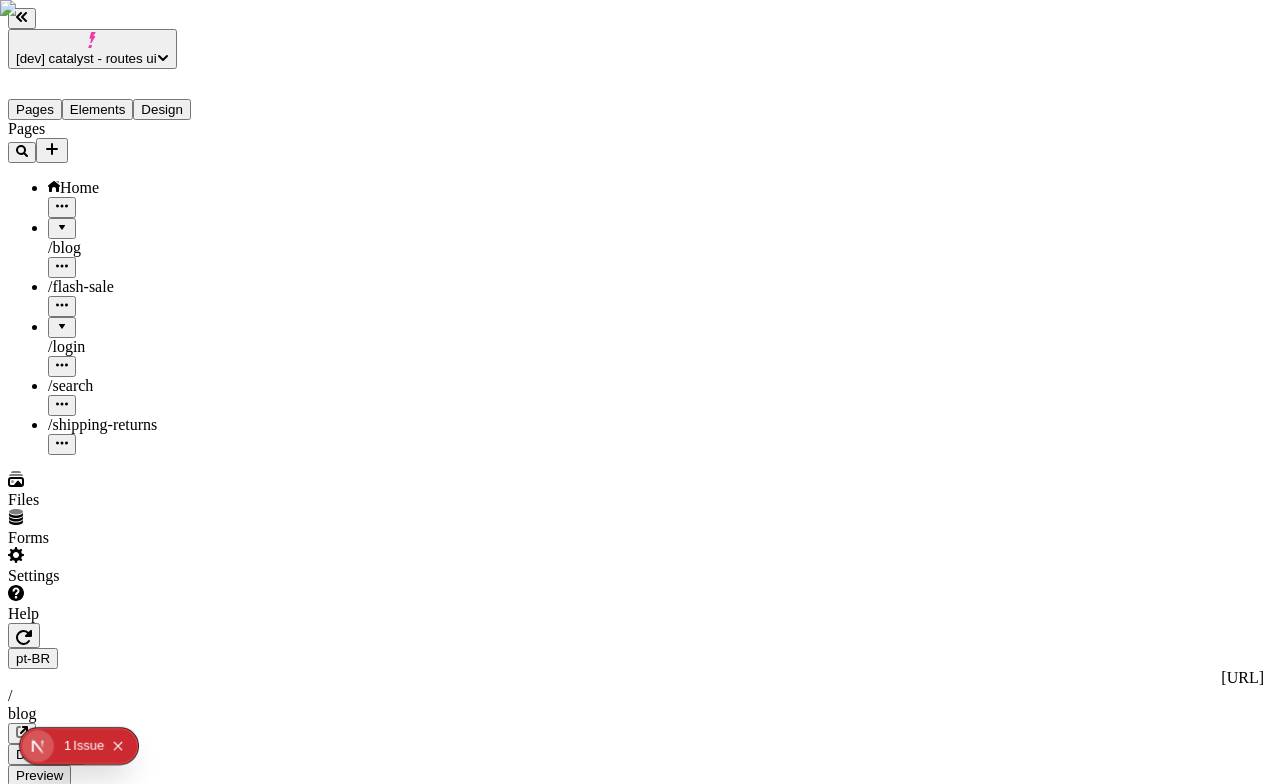 click on "Pages Home / blog / flash-sale / login / search / shipping-returns" at bounding box center (128, 287) 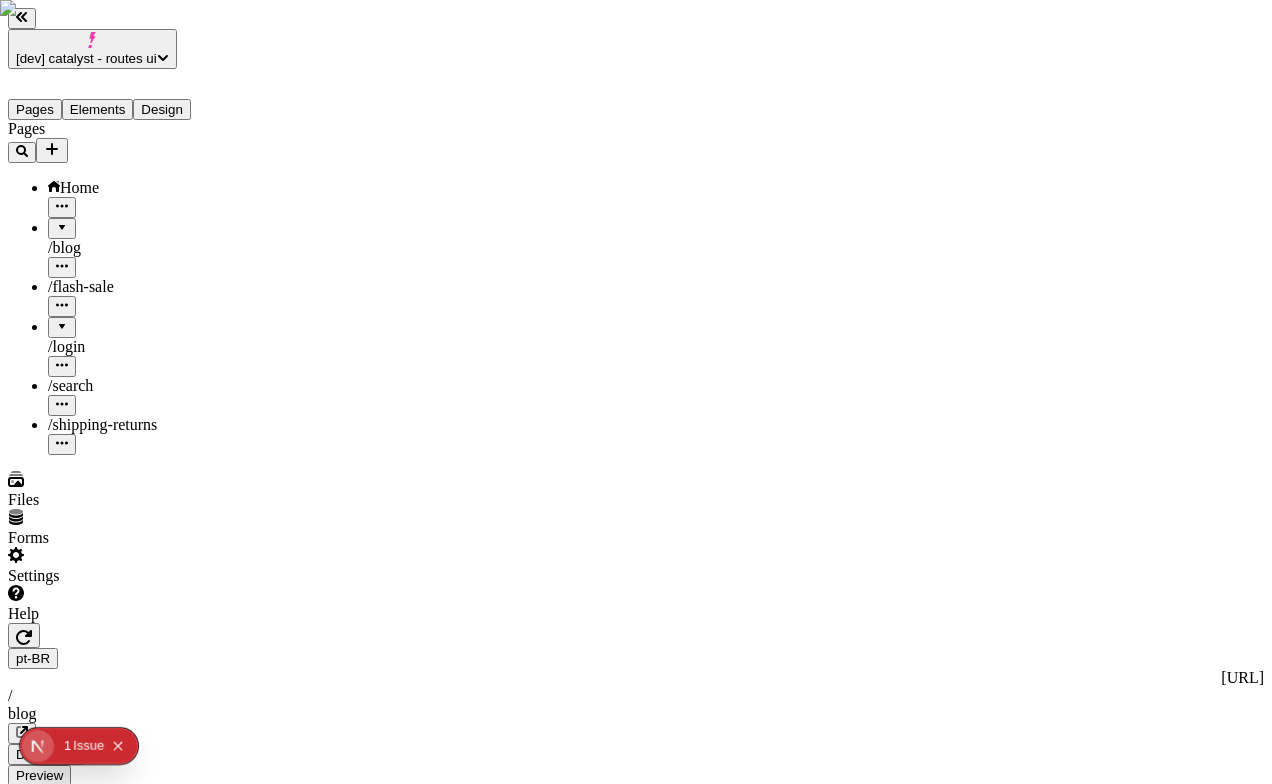 click at bounding box center [62, 221] 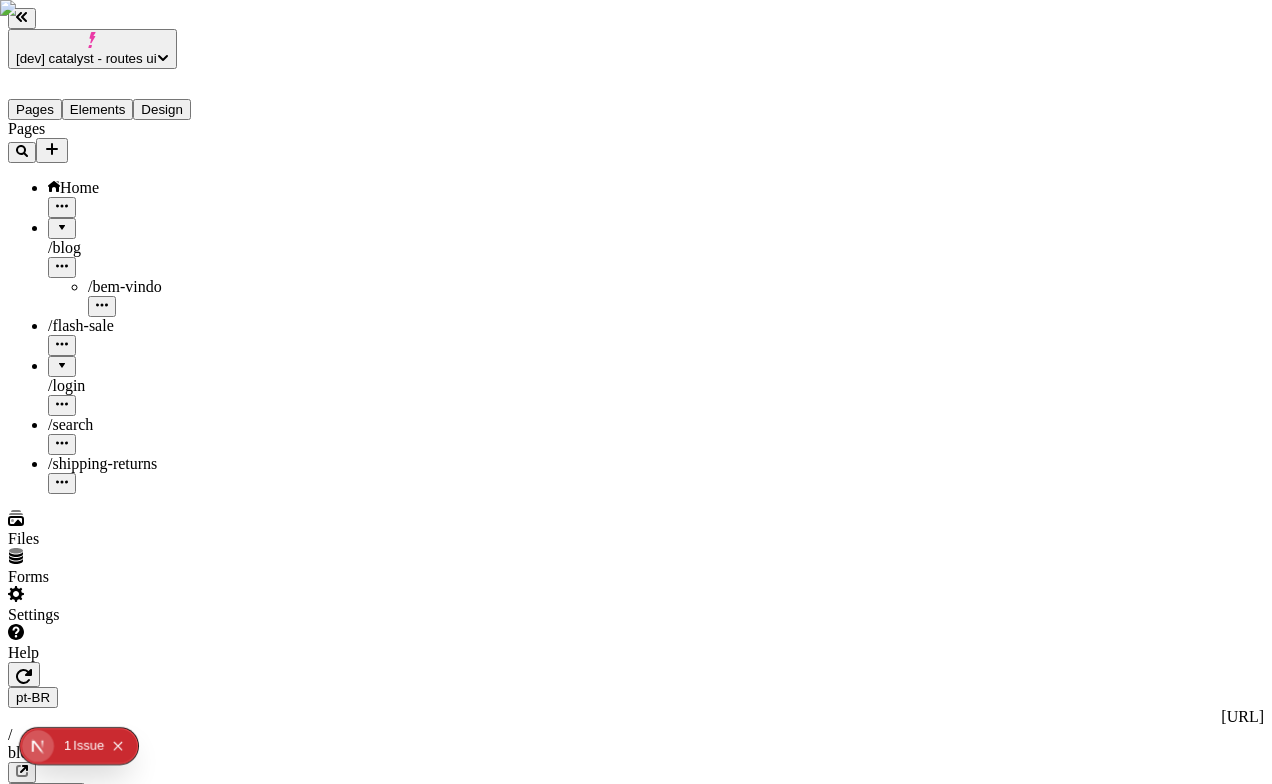 click on "/ bem-vindo" at bounding box center [125, 286] 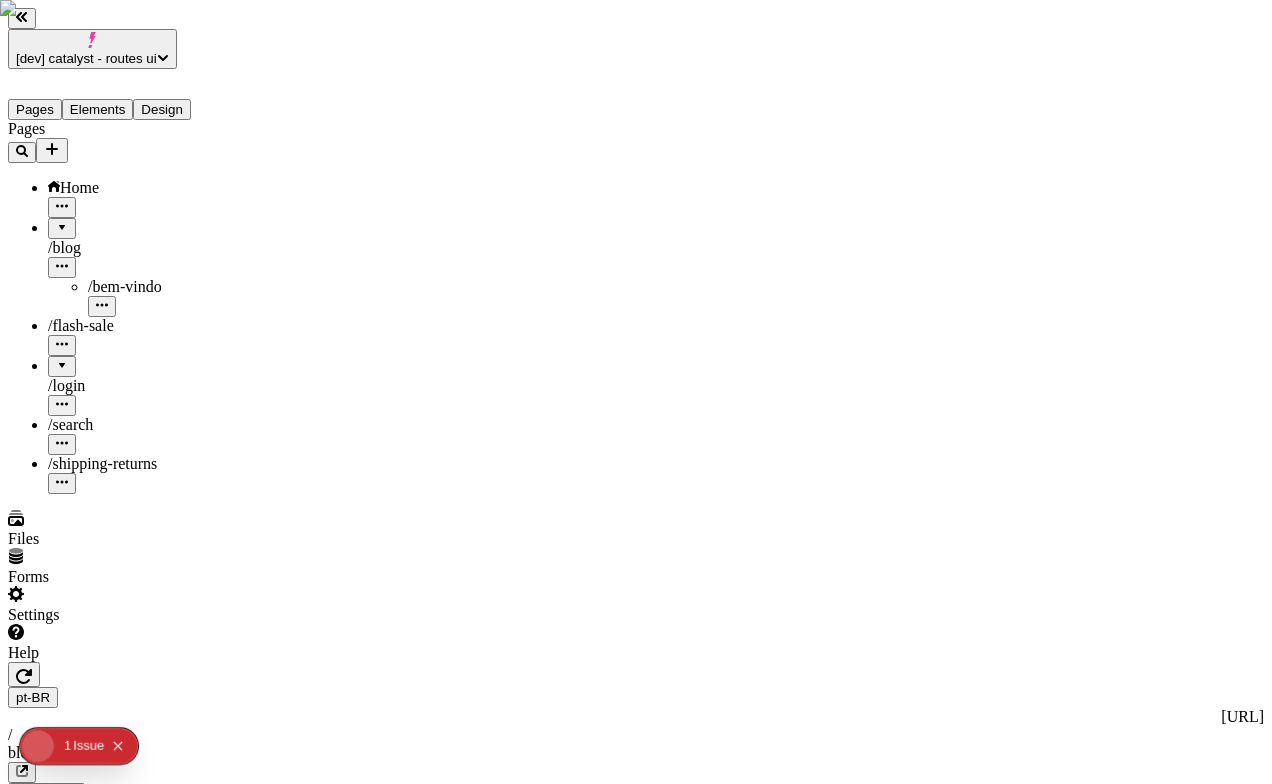 click on "/ bem-vindo" at bounding box center [168, 287] 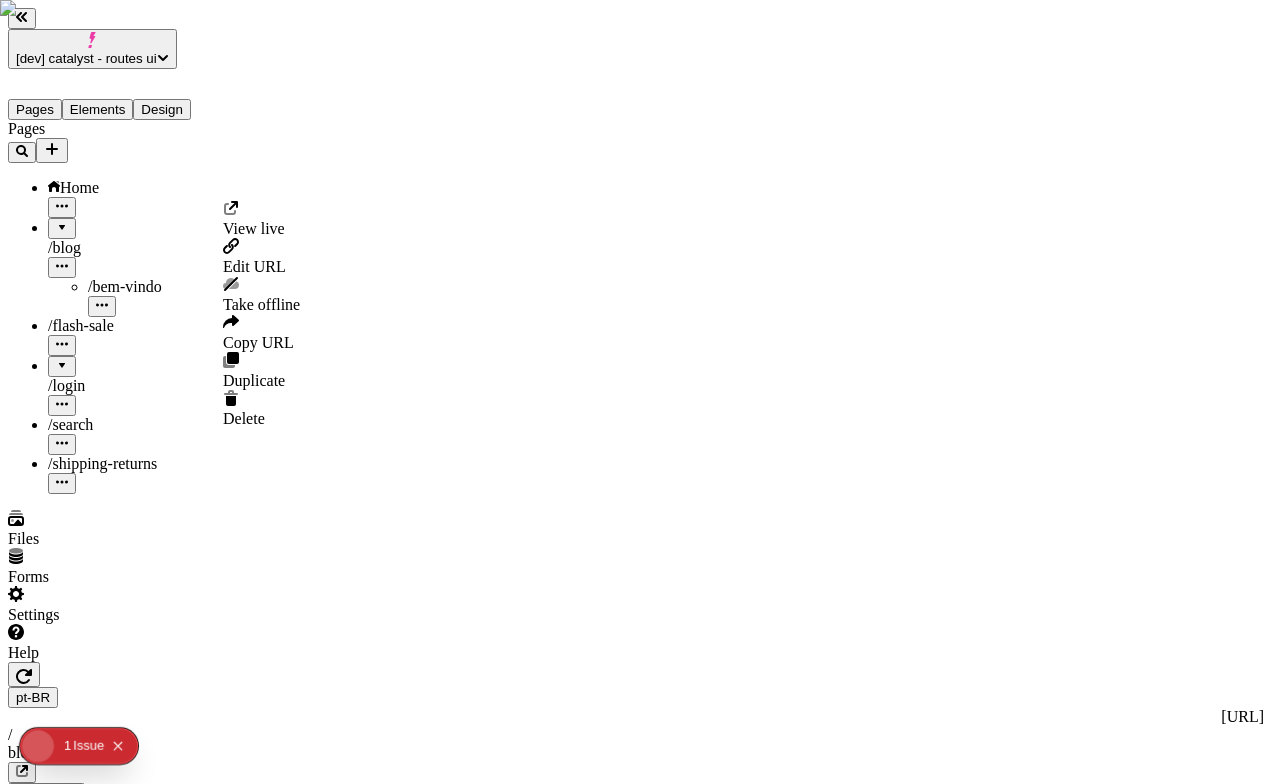 click on "Pages Home / blog / bem-vindo / flash-sale / login / search / shipping-returns" at bounding box center (128, 307) 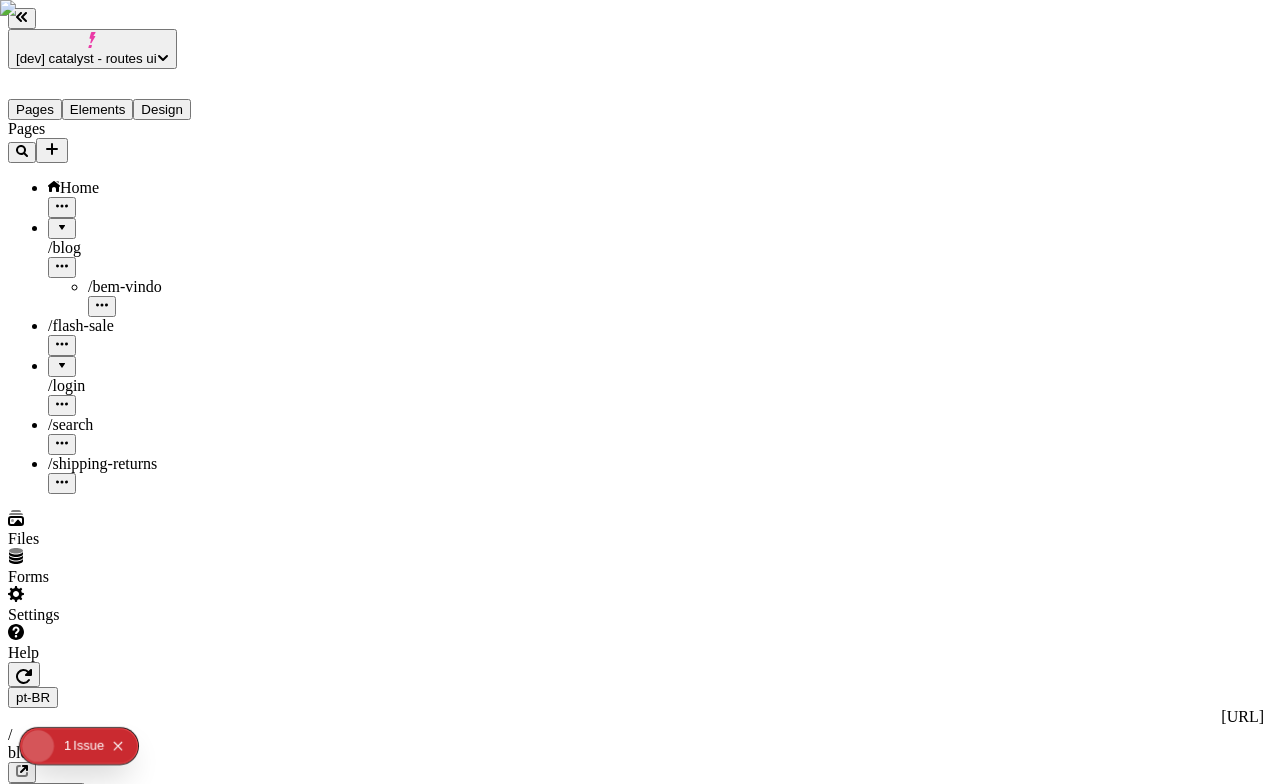 click on "/ bem-vindo" at bounding box center [168, 287] 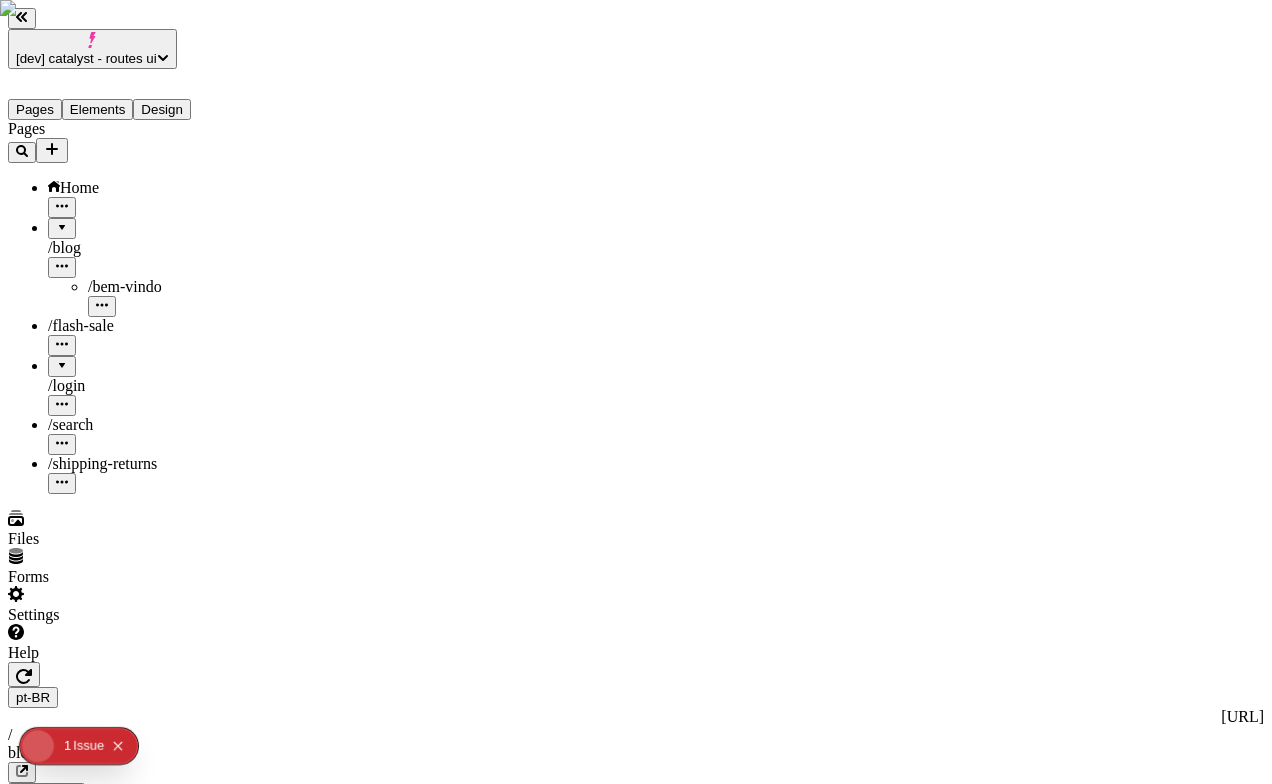 click on "/ bem-vindo" at bounding box center (168, 287) 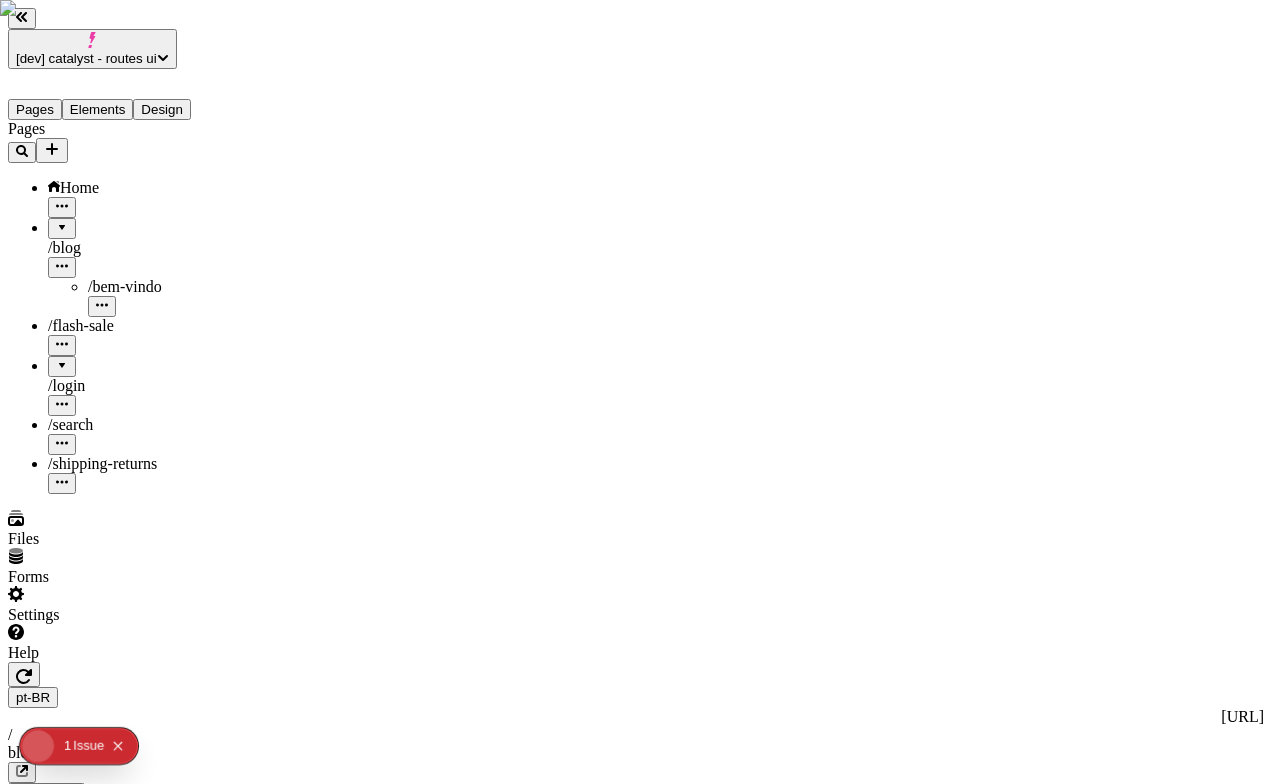 click on "/ bem-vindo" at bounding box center (168, 287) 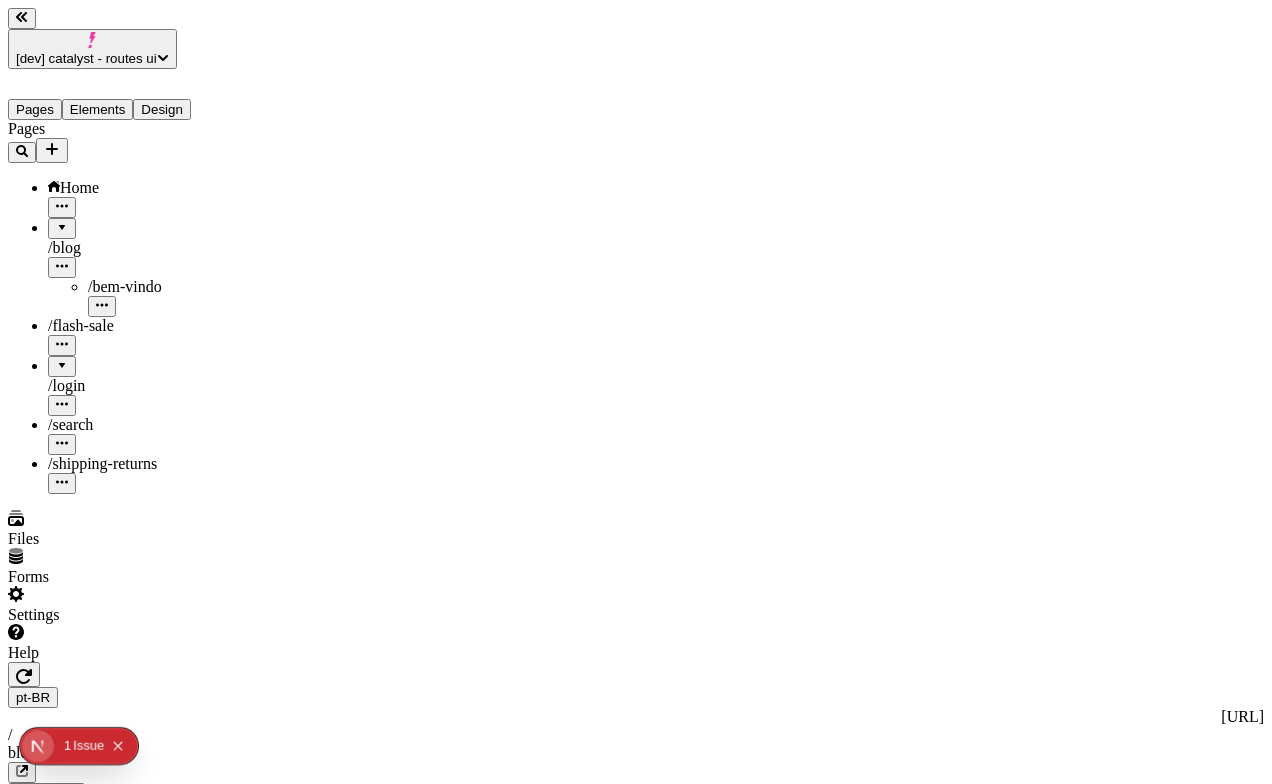 scroll, scrollTop: 0, scrollLeft: 0, axis: both 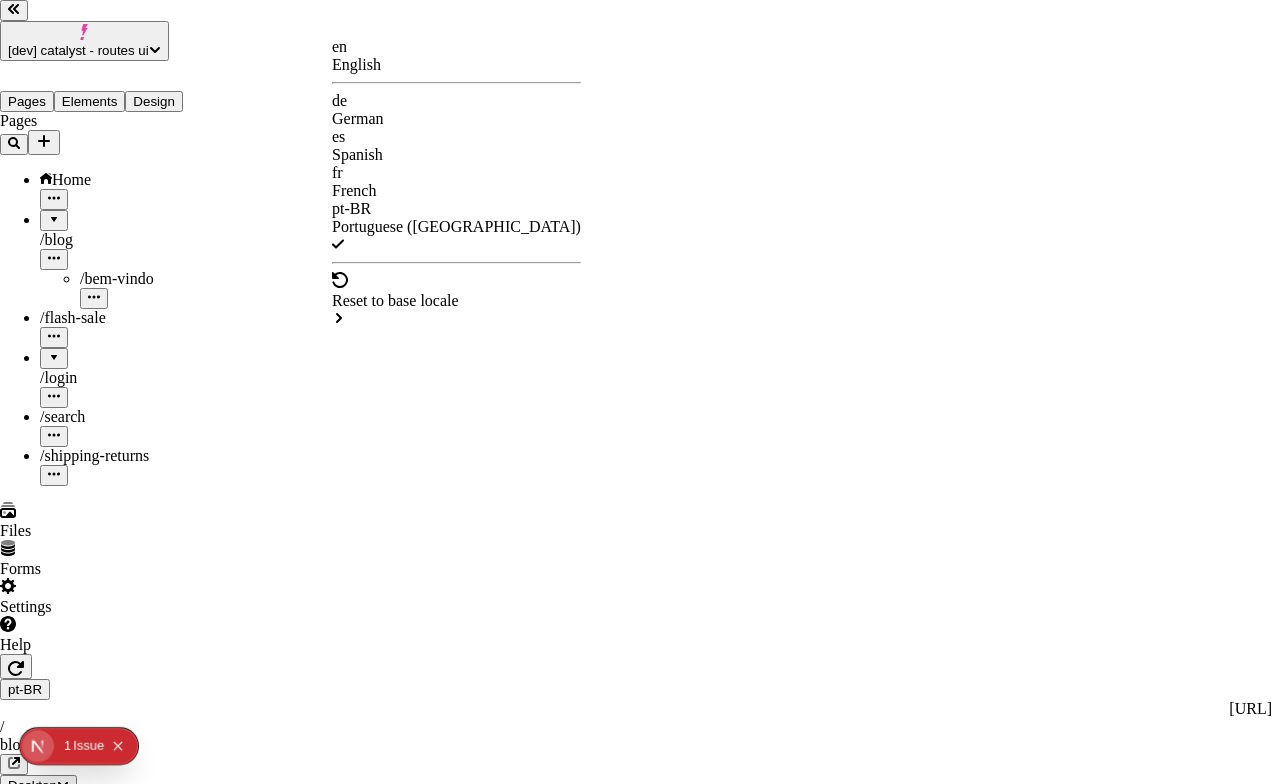 click on "[dev] catalyst - routes ui Pages Elements Design Pages Home / blog / bem-vindo / flash-sale / login / search / shipping-returns Files Forms Settings Help pt-BR http://localhost:3110/pt-BR / blog/bem-vindo Desktop Preview Publish Select an element on your page to make changes en English de German es Spanish fr French pt-BR Portuguese (Brazil) Reset to base locale" at bounding box center [636, 1138] 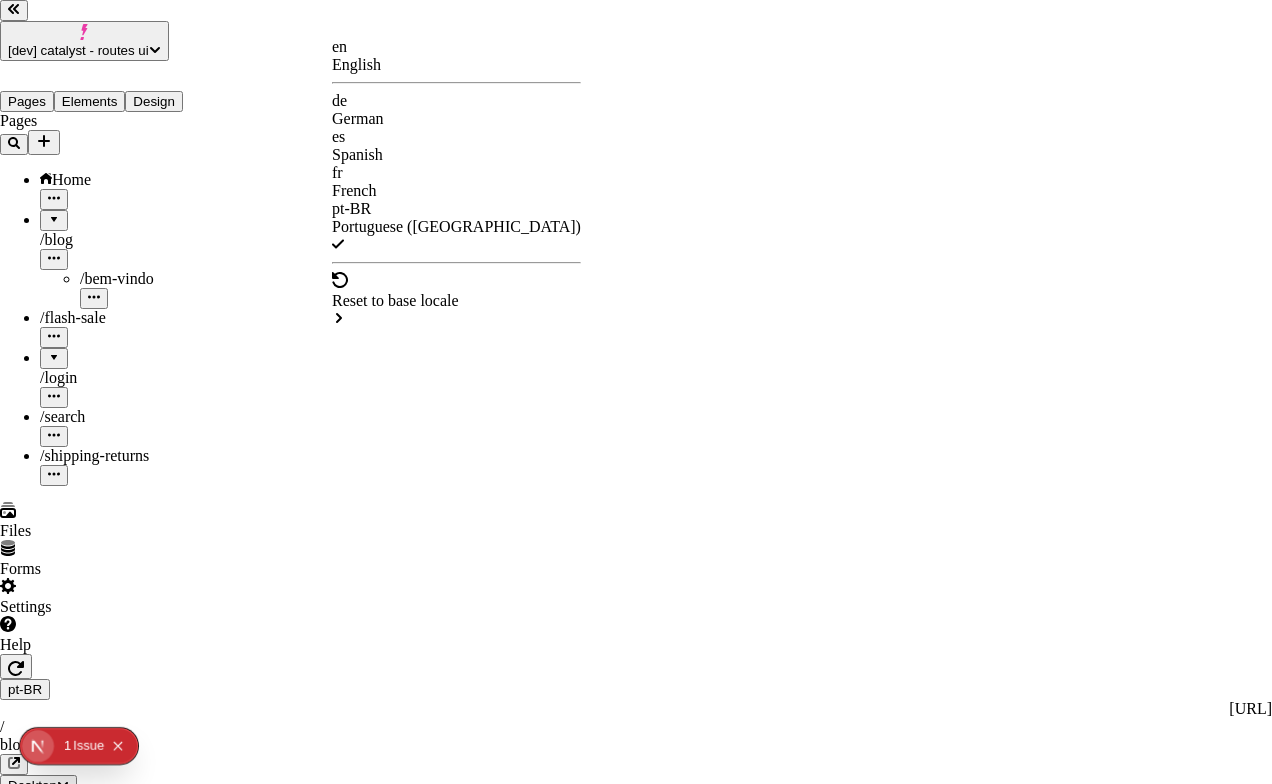 click on "en" at bounding box center [456, 47] 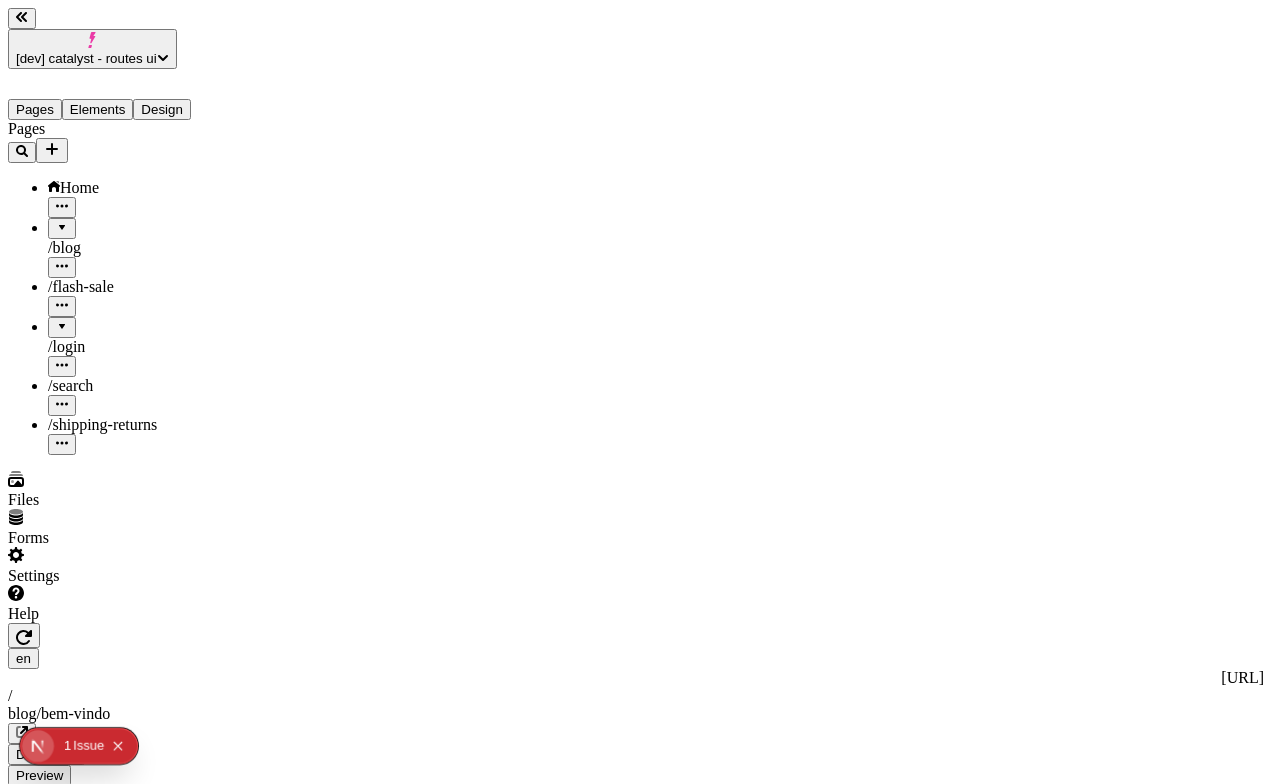 type 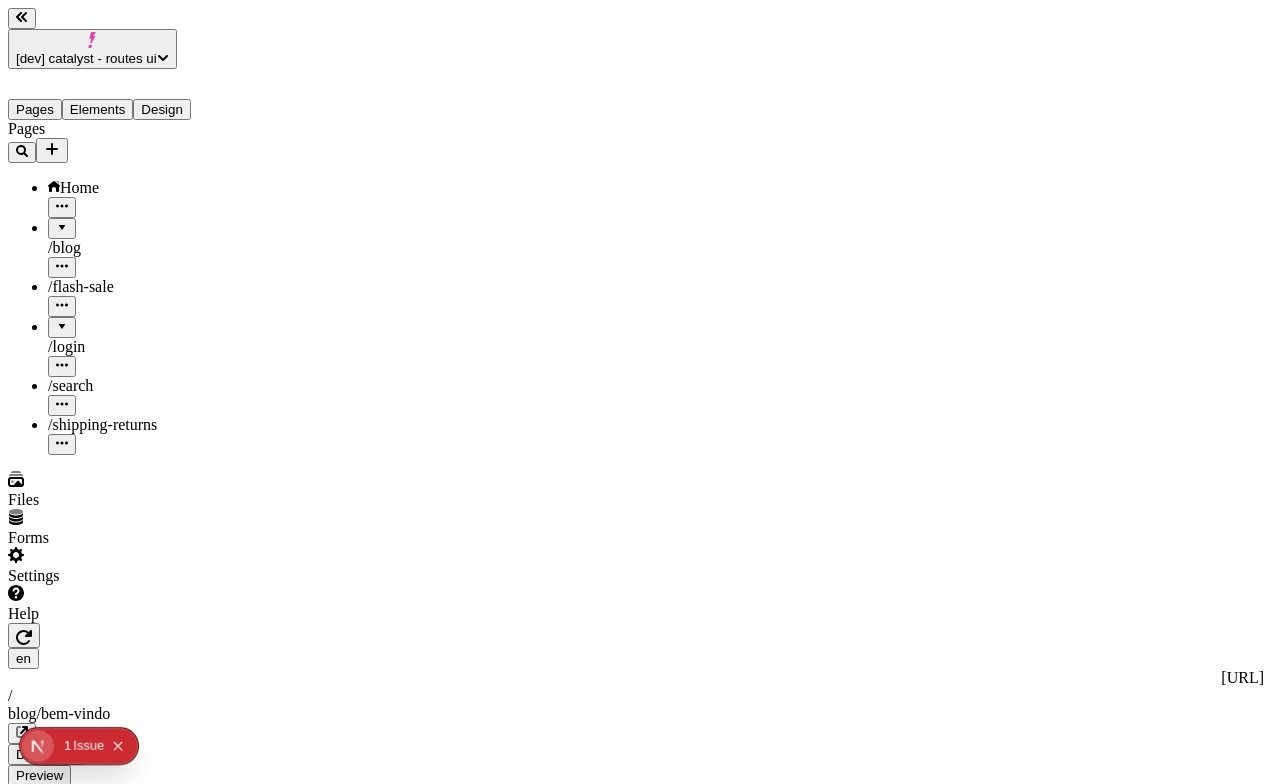 click on "Pages Home / blog / flash-sale / login / search / shipping-returns" at bounding box center (128, 287) 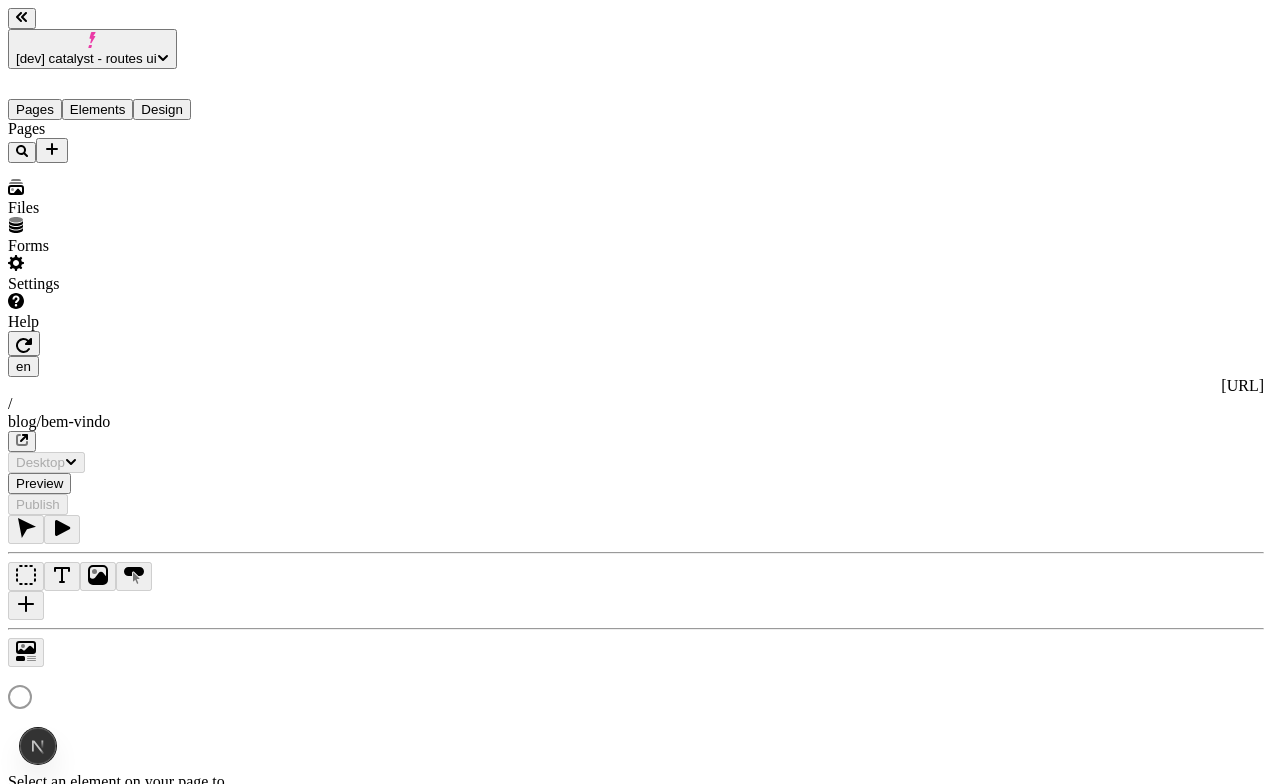 scroll, scrollTop: 0, scrollLeft: 0, axis: both 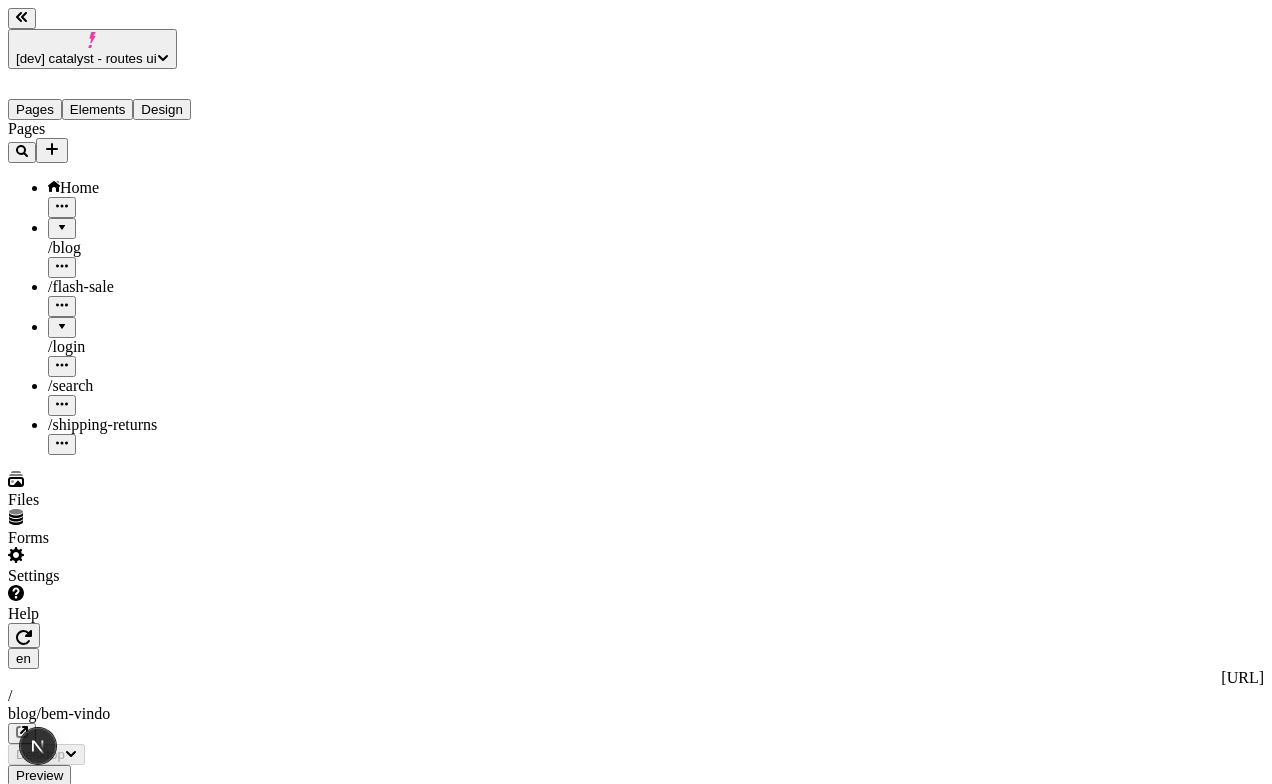 click on "Home" at bounding box center (148, 198) 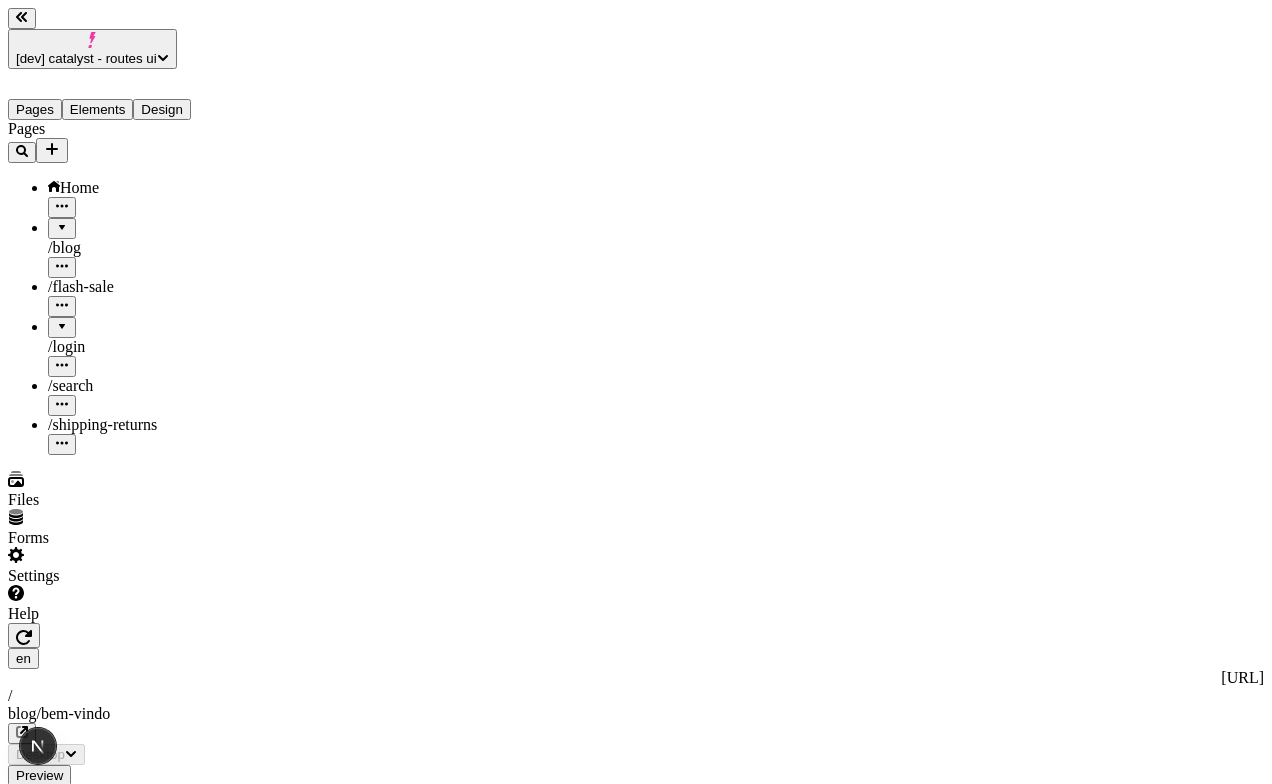 scroll, scrollTop: 0, scrollLeft: 0, axis: both 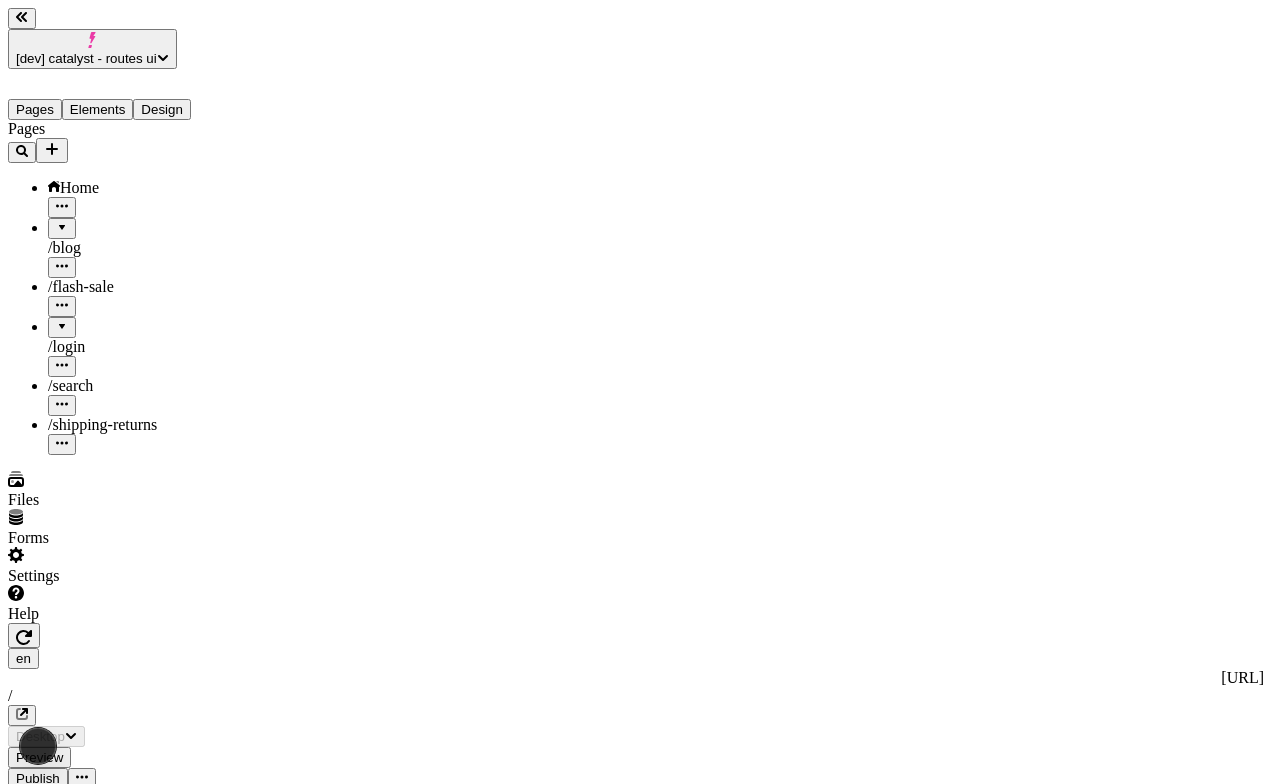 type on "/" 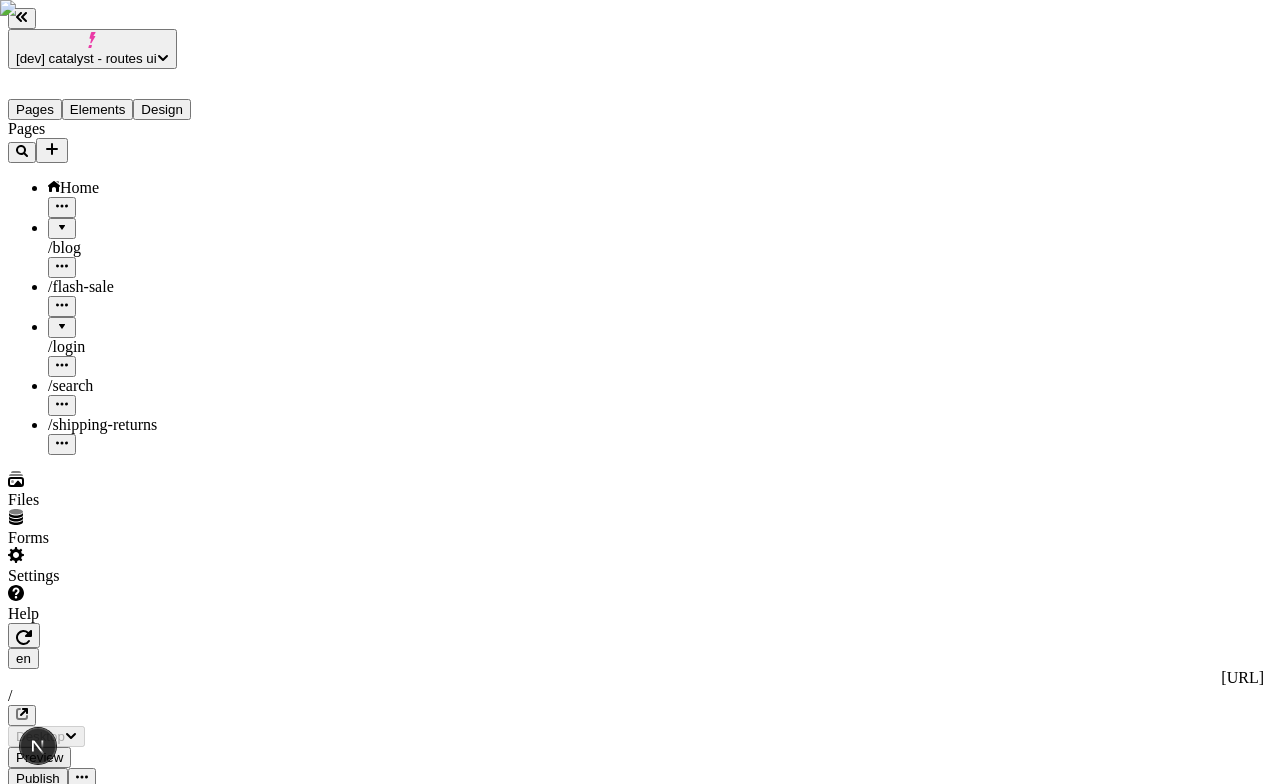 click at bounding box center (60, 1187) 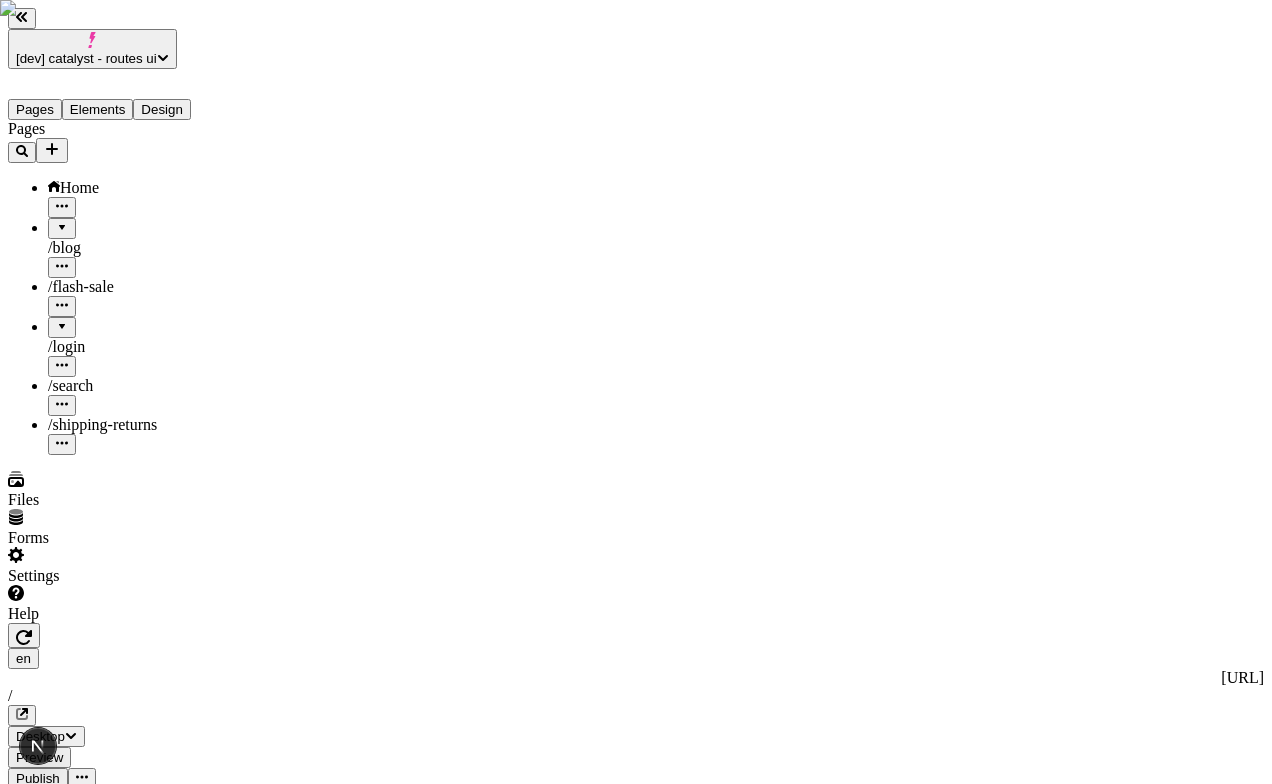 click at bounding box center [60, 2423] 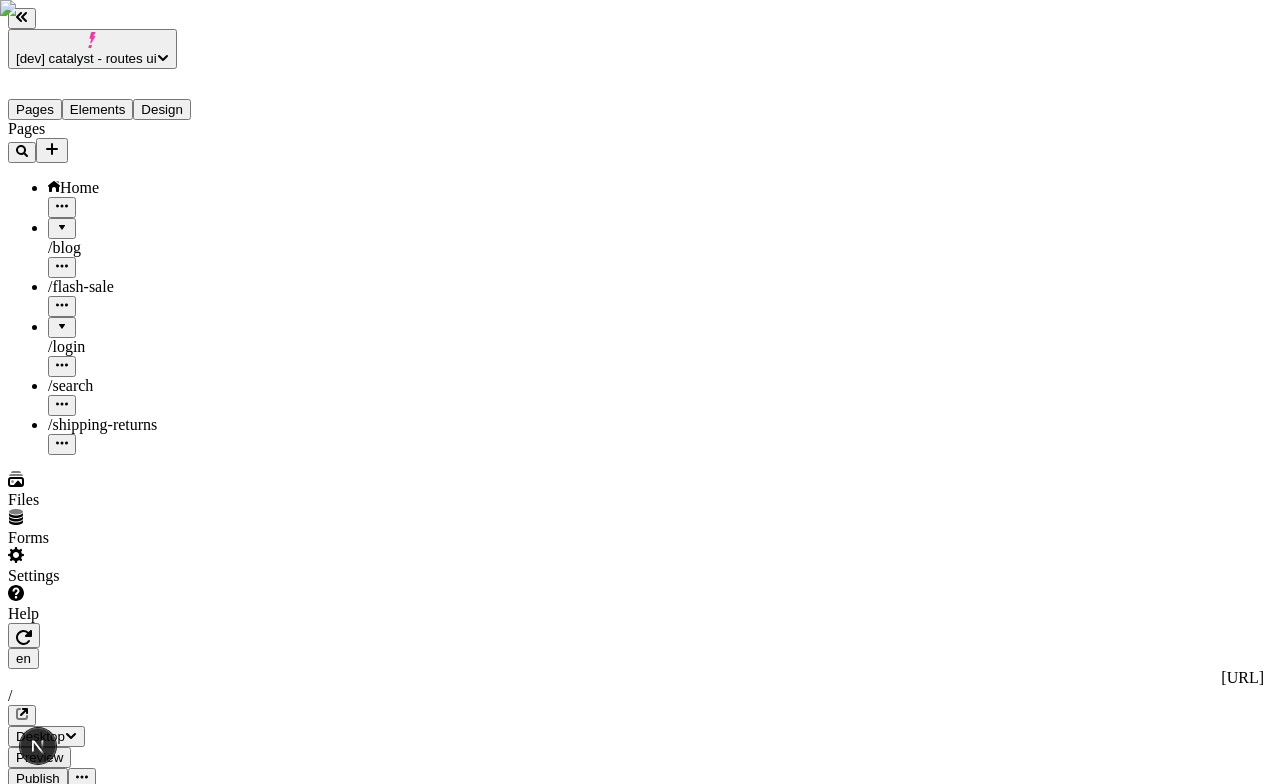 click at bounding box center (60, 2231) 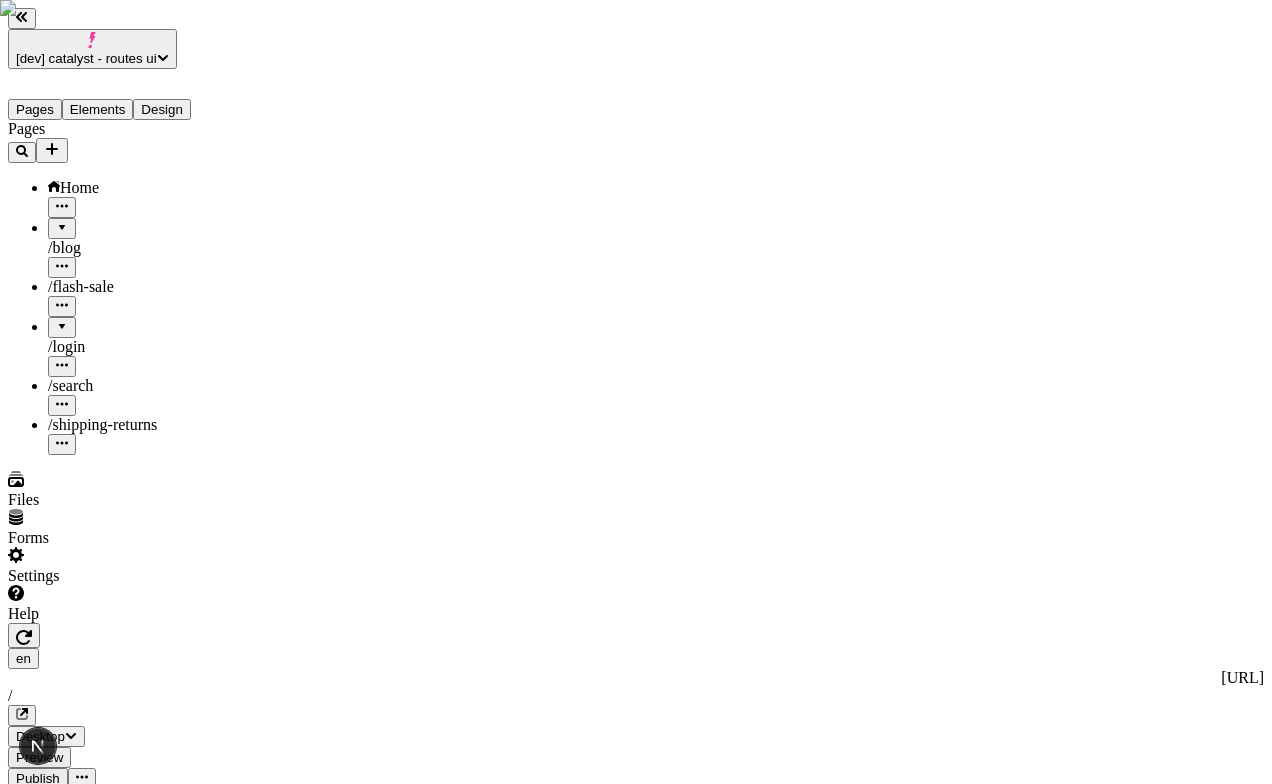 click at bounding box center [60, 2231] 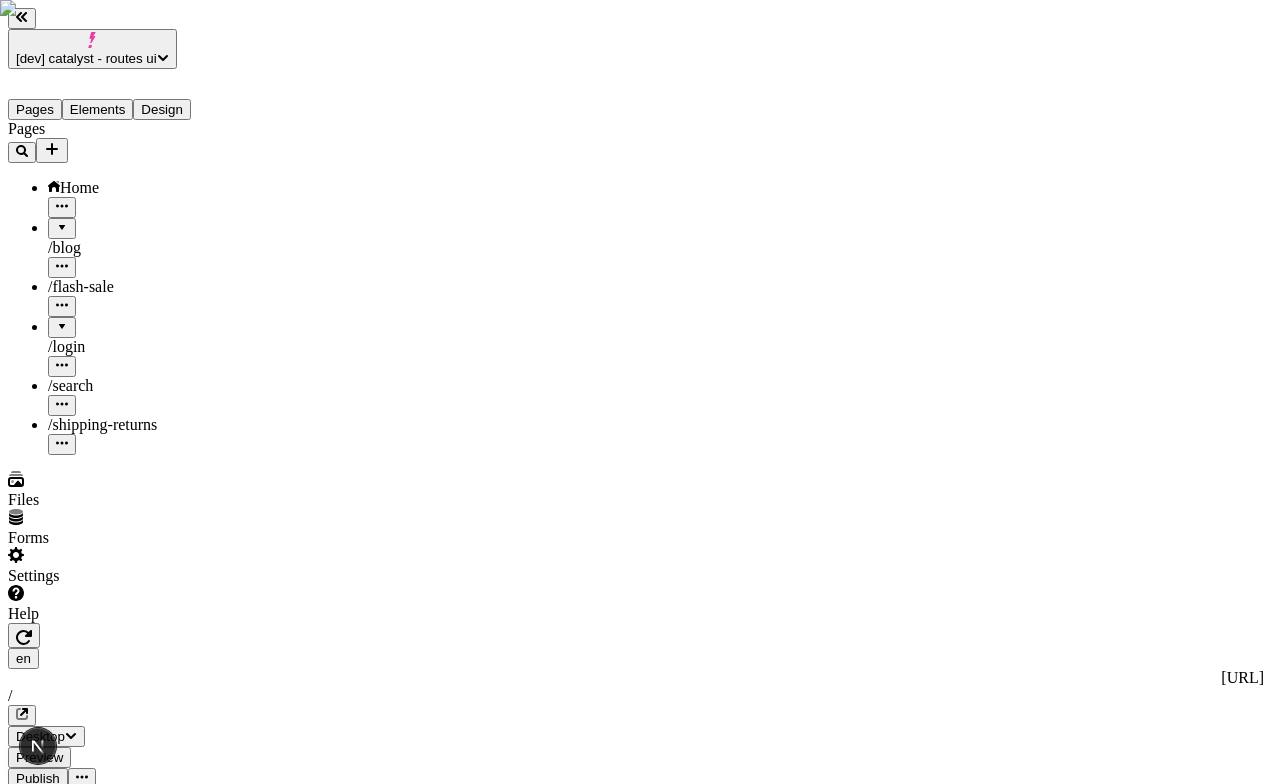 click at bounding box center [60, 2231] 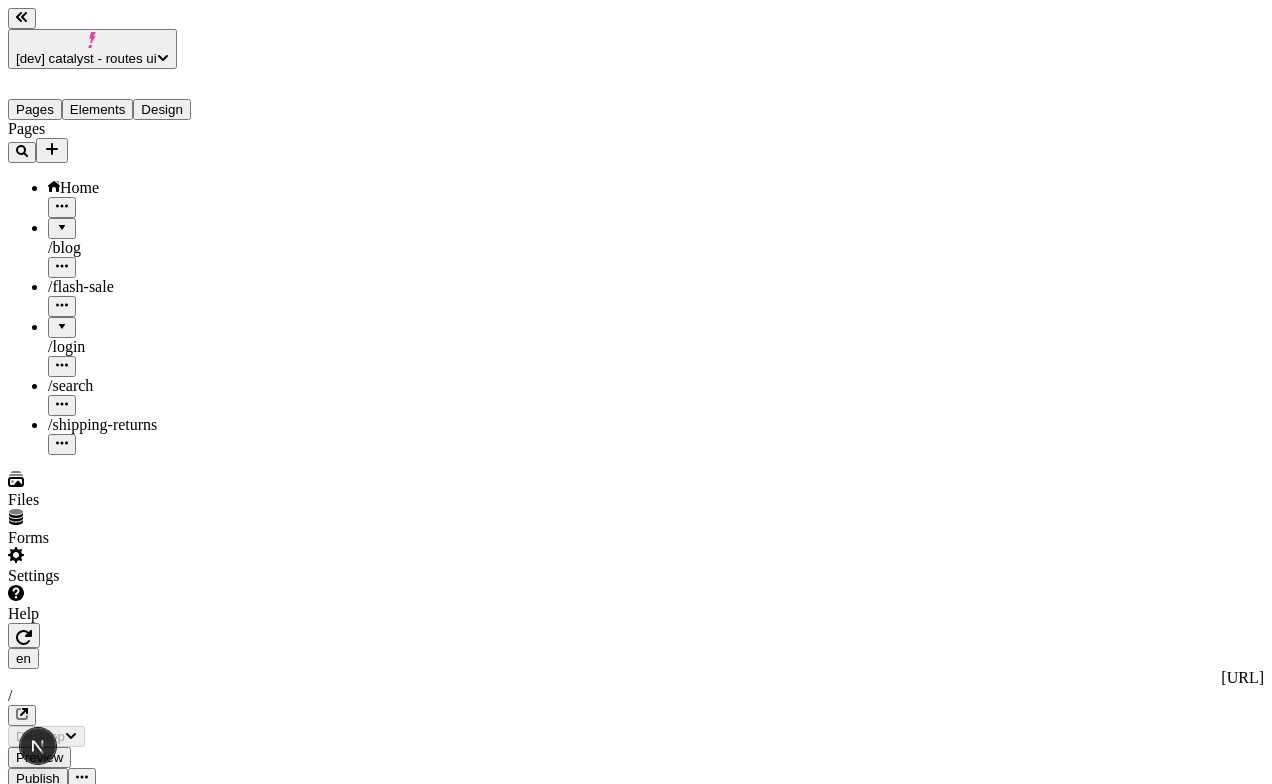 scroll, scrollTop: 0, scrollLeft: 0, axis: both 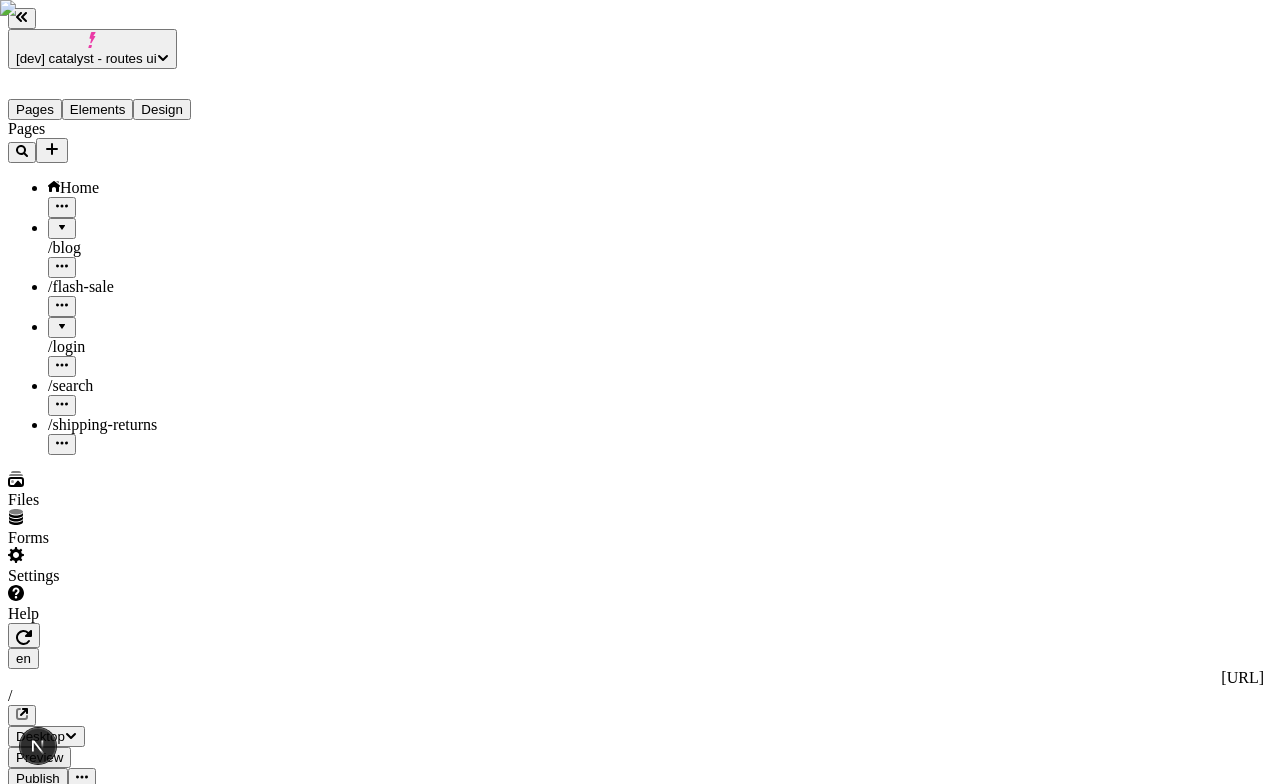 click at bounding box center (60, 2231) 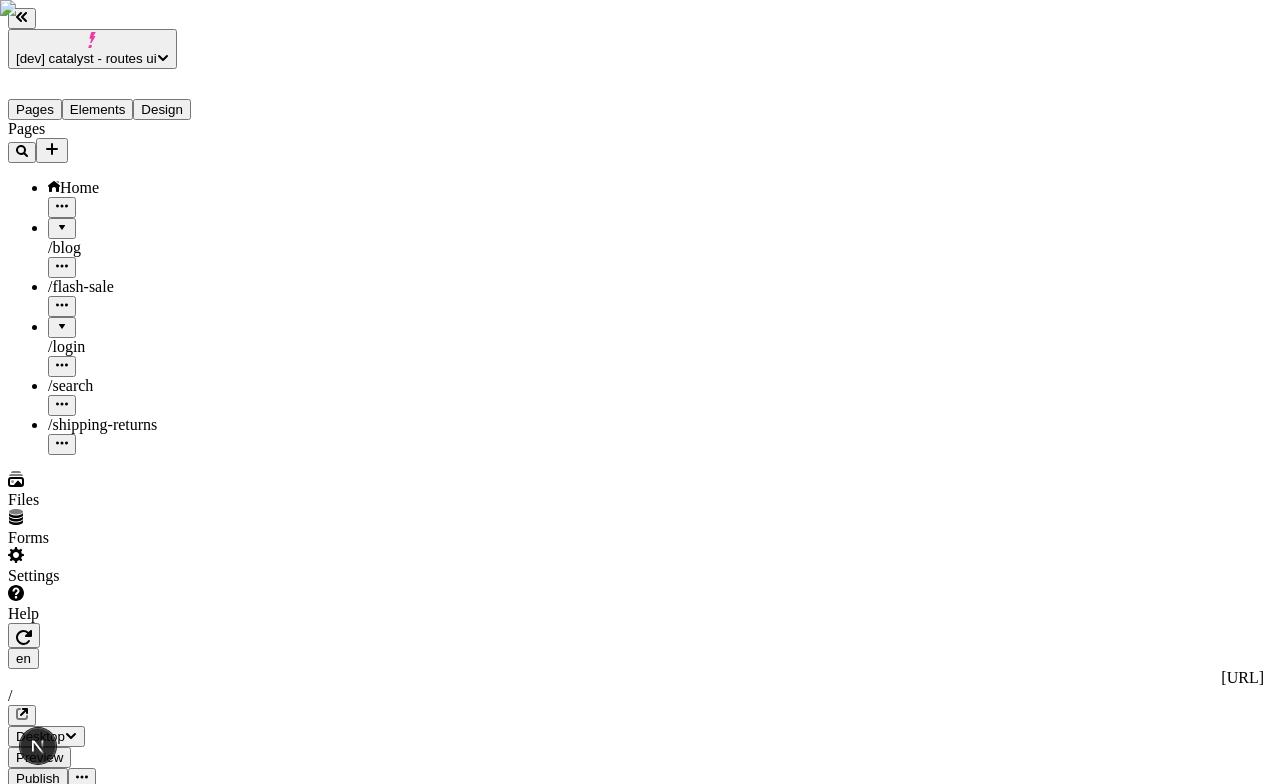 click at bounding box center [60, 2231] 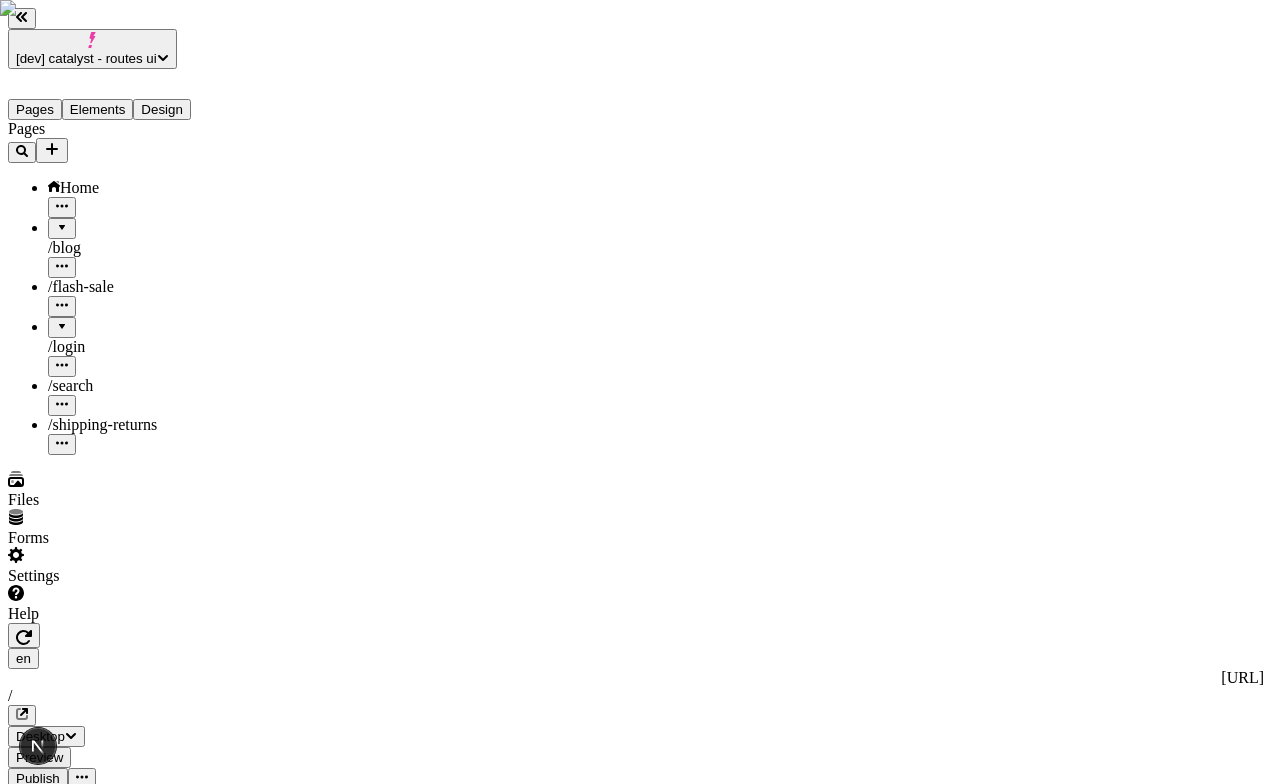 click at bounding box center [60, 2231] 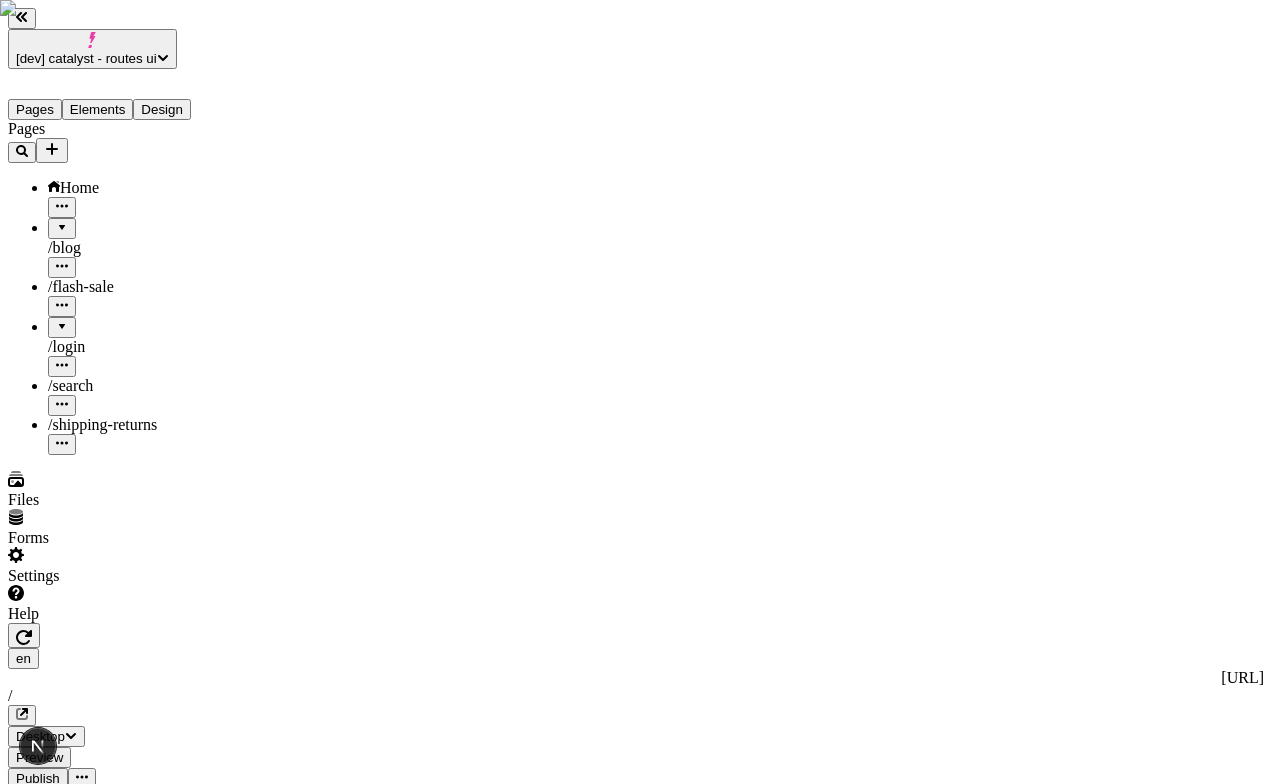 click at bounding box center [60, 2231] 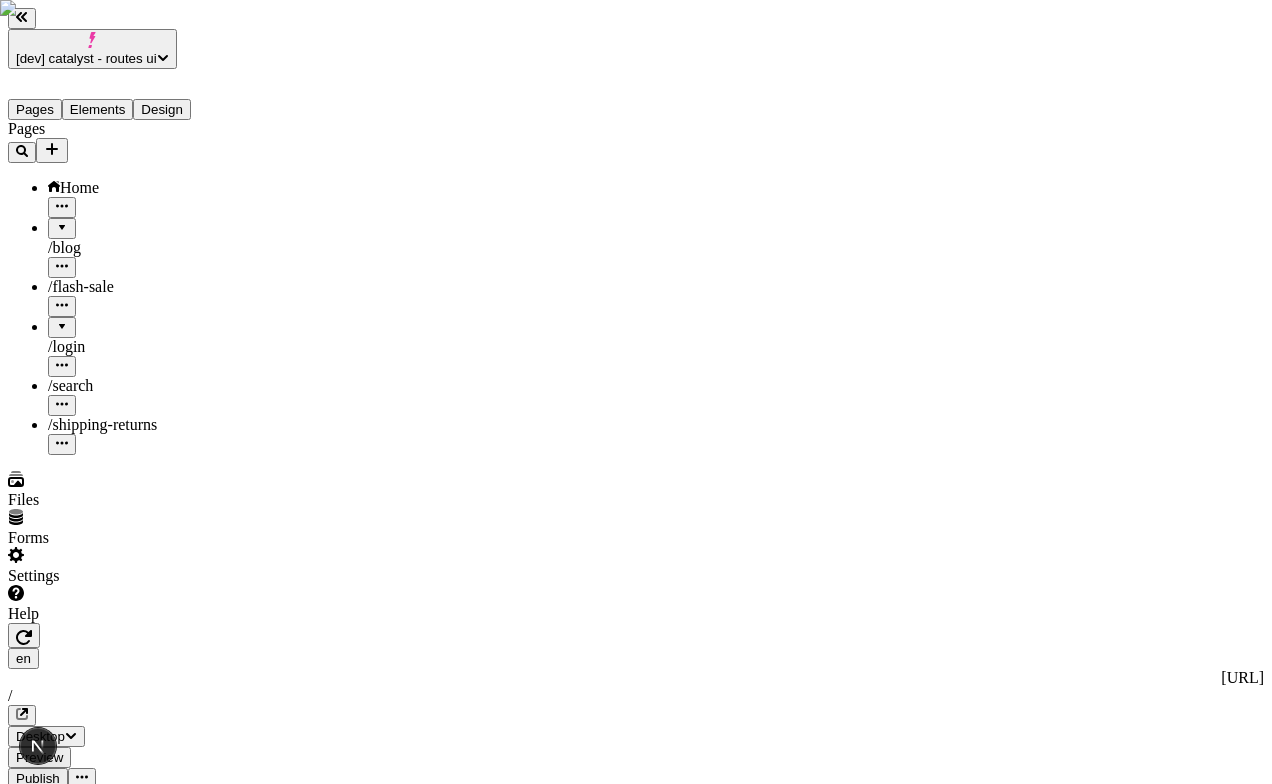 type 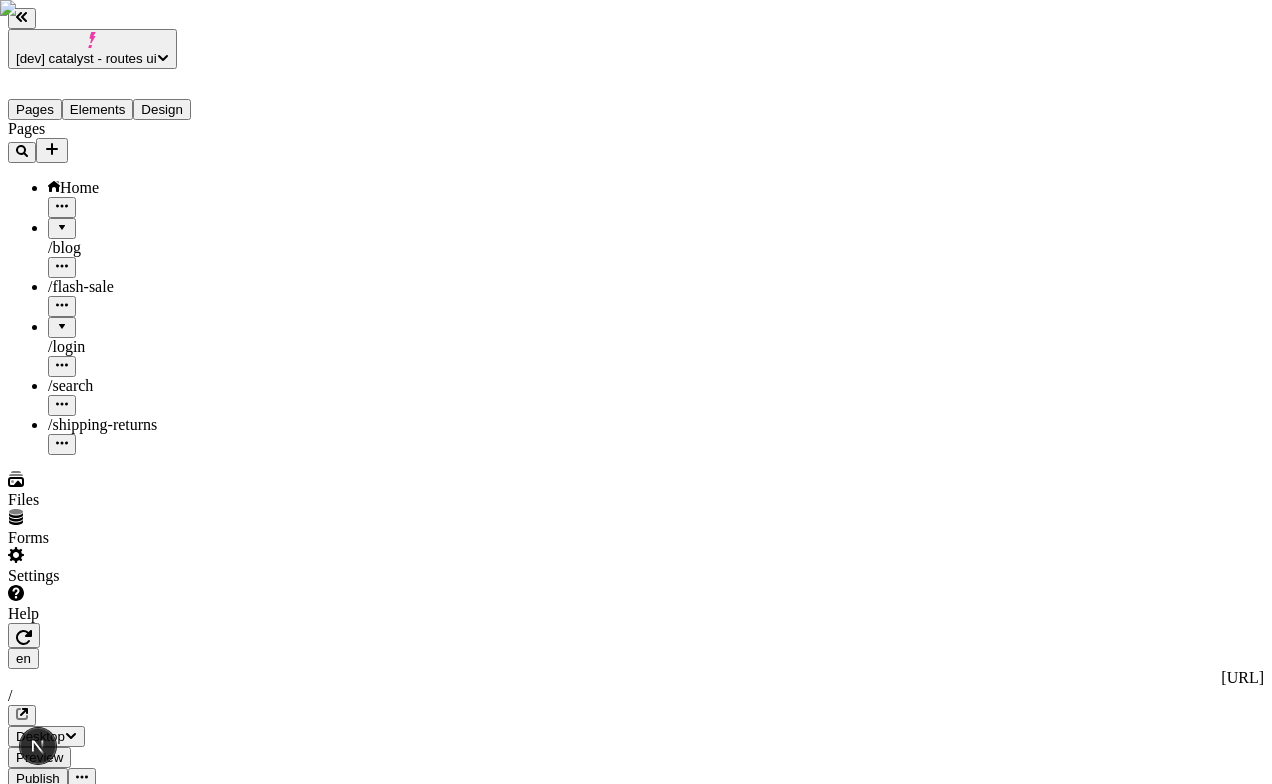 click on "Pages Home / blog / flash-sale / login / search / shipping-returns" at bounding box center (127, 287) 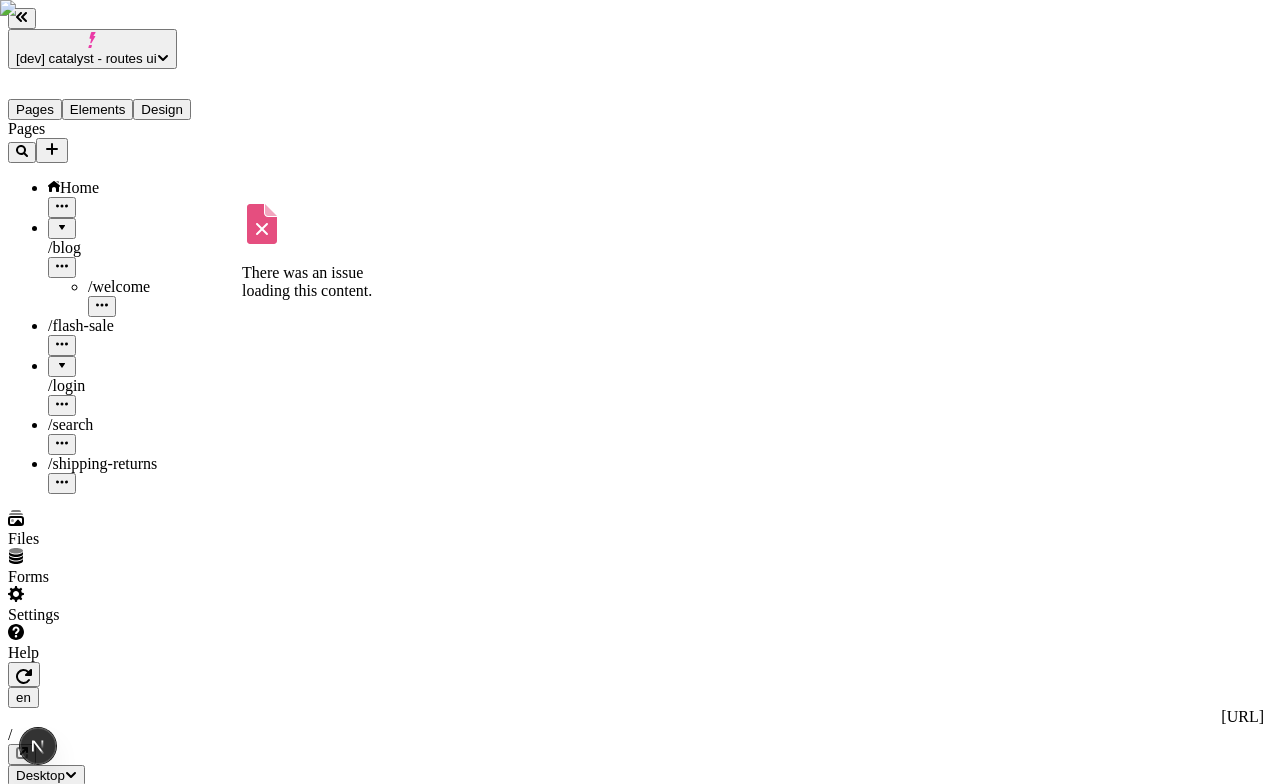 click at bounding box center (62, 359) 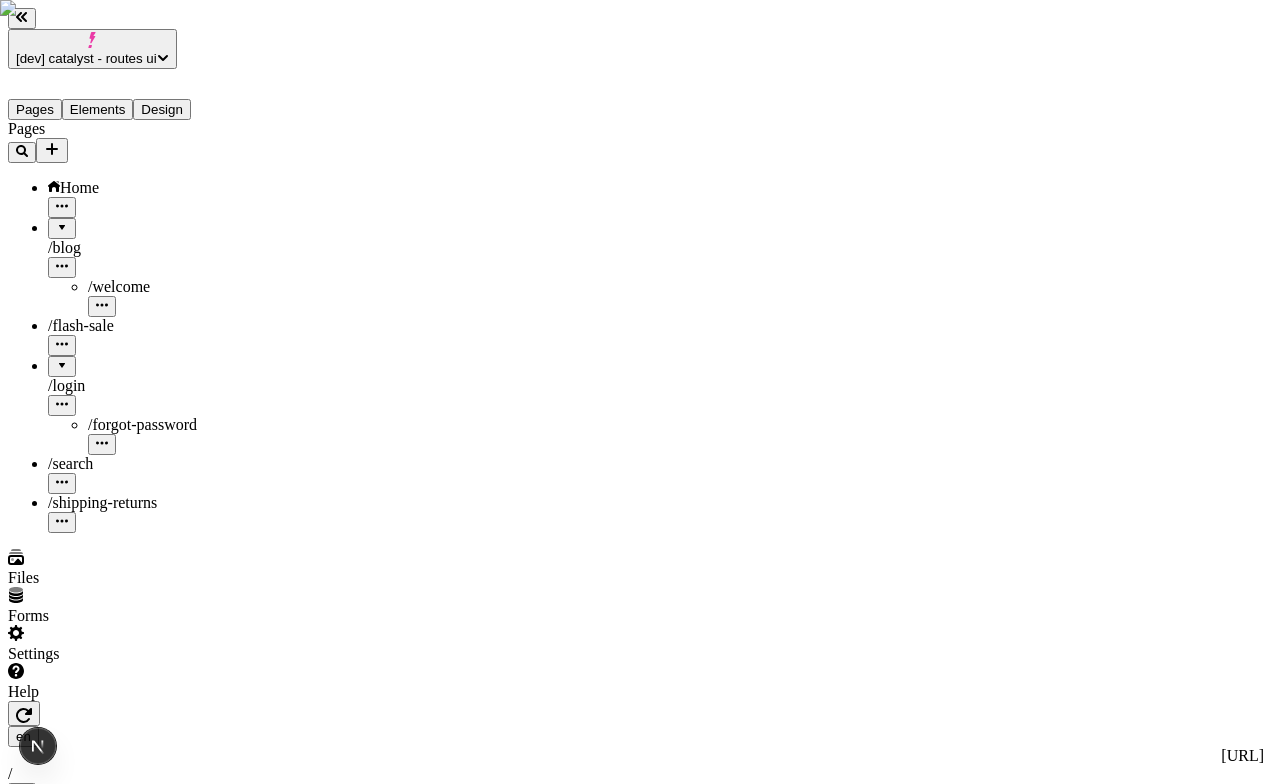 click on "[dev] catalyst - routes ui Pages Elements Design Pages Home / blog / welcome / flash-sale / login / forgot-password / search / shipping-returns Files Forms Settings Help en [URL] / Desktop Preview Publish S Metadata Online Path / Title Description Social Image Choose an image Choose Exclude from search engines Canonical URL Sitemap priority 0.75 Sitemap frequency Hourly Snippets" at bounding box center (636, 1453) 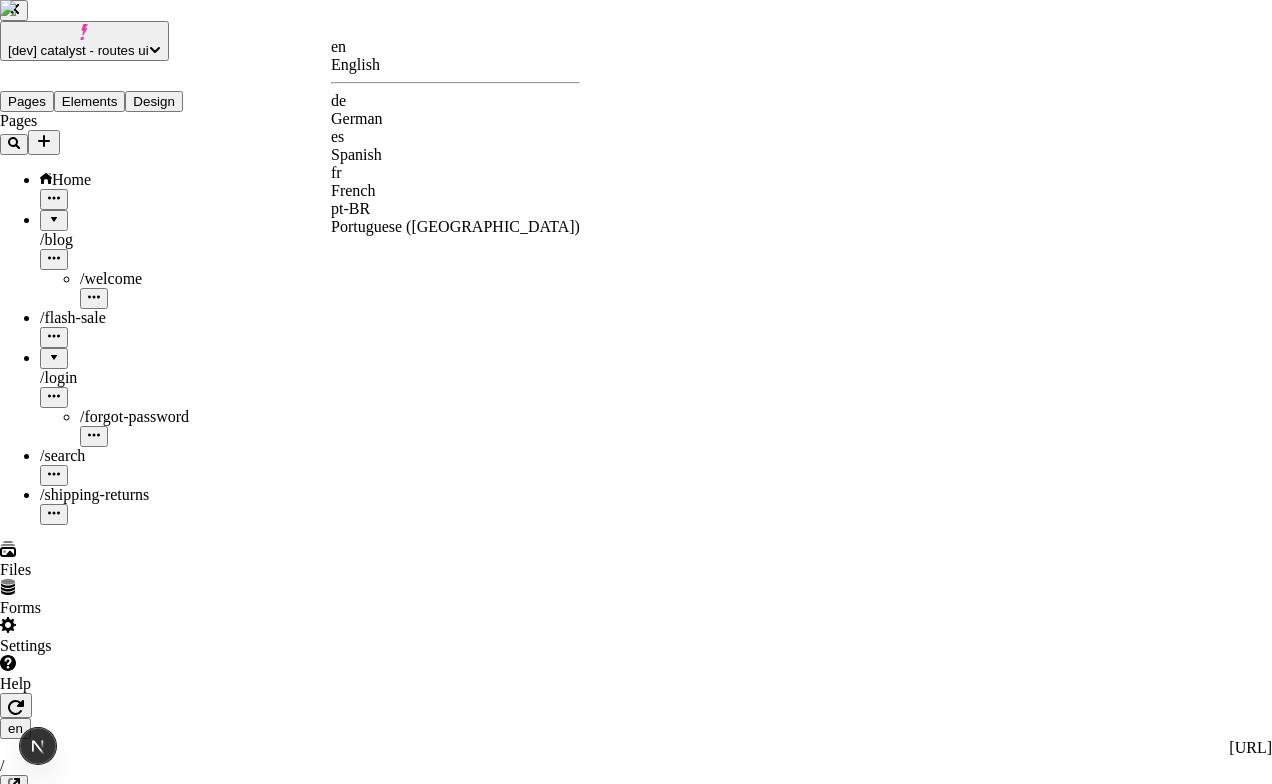 click on "fr" at bounding box center (455, 173) 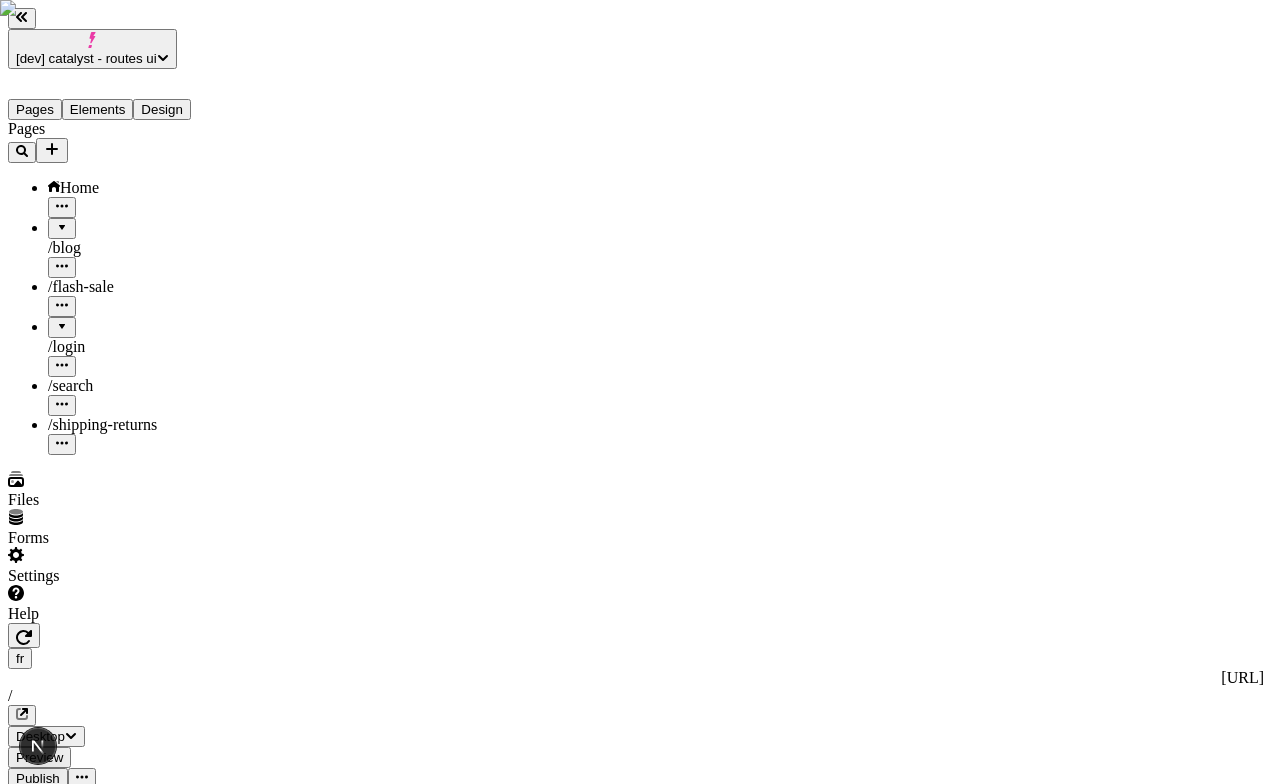 click at bounding box center [62, 221] 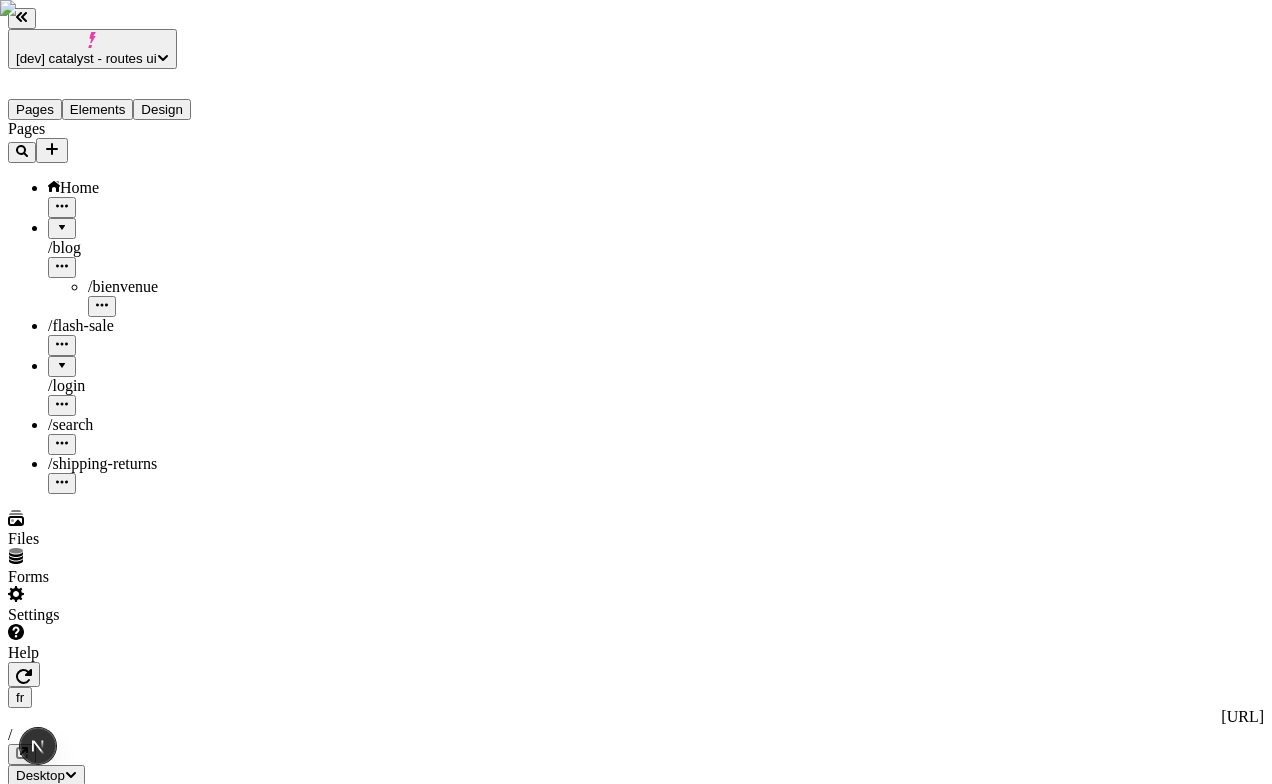 click 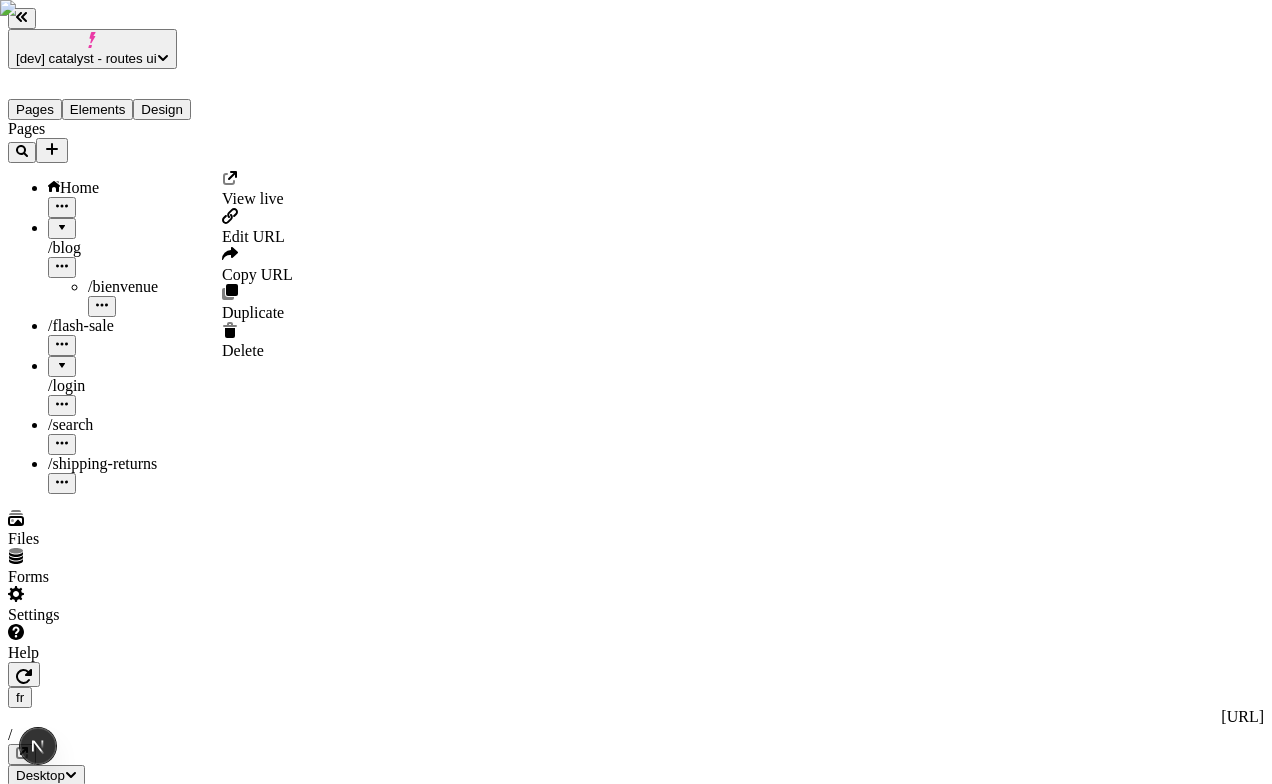 click on "Pages Home / blog / bienvenue / flash-sale / login / search / shipping-returns" at bounding box center [127, 307] 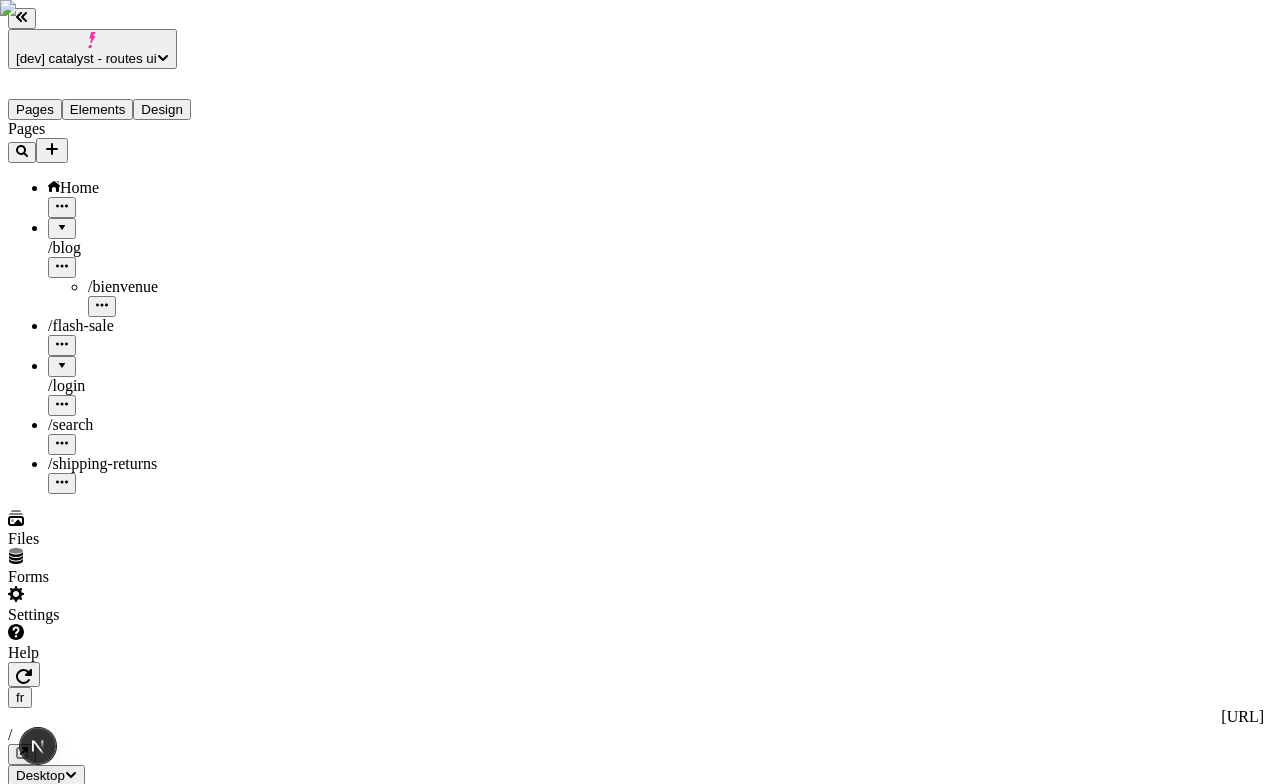 click 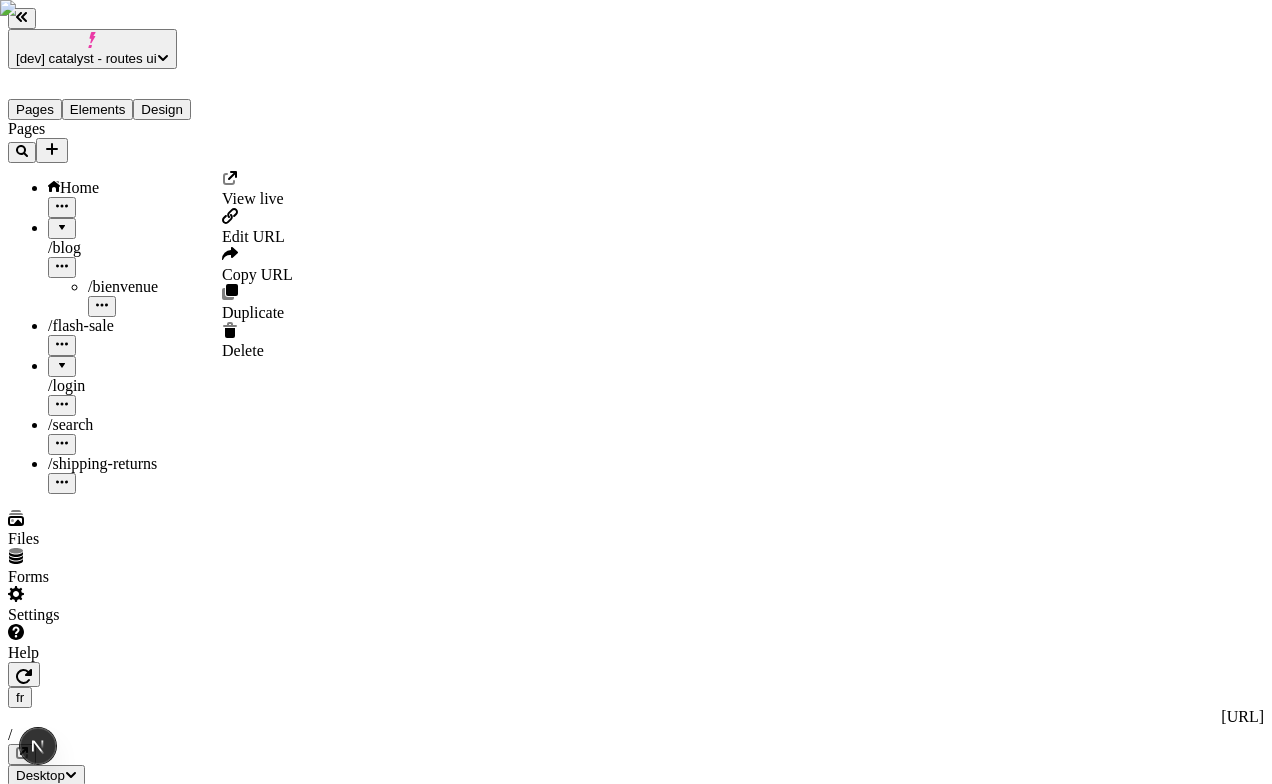 click on "Pages Home / blog / bienvenue / flash-sale / login / search / shipping-returns" at bounding box center (127, 307) 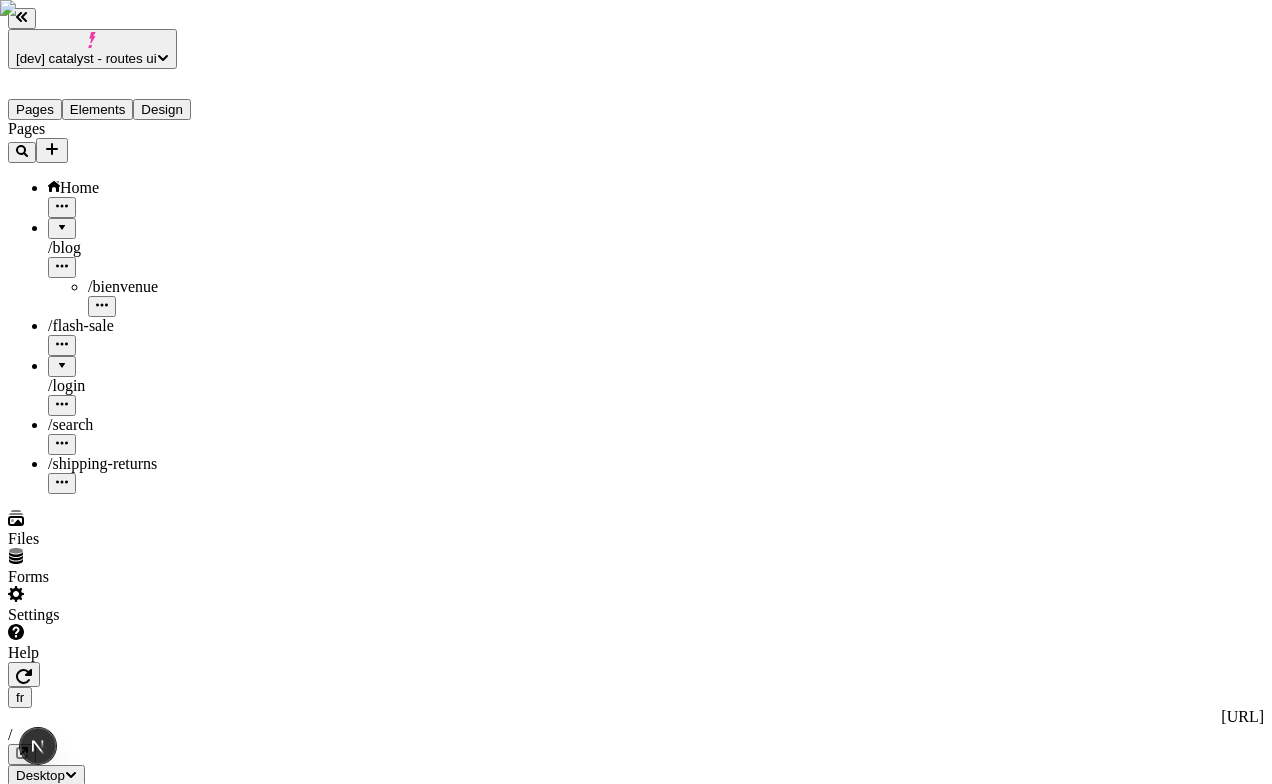 click on "/ blog" at bounding box center [147, 248] 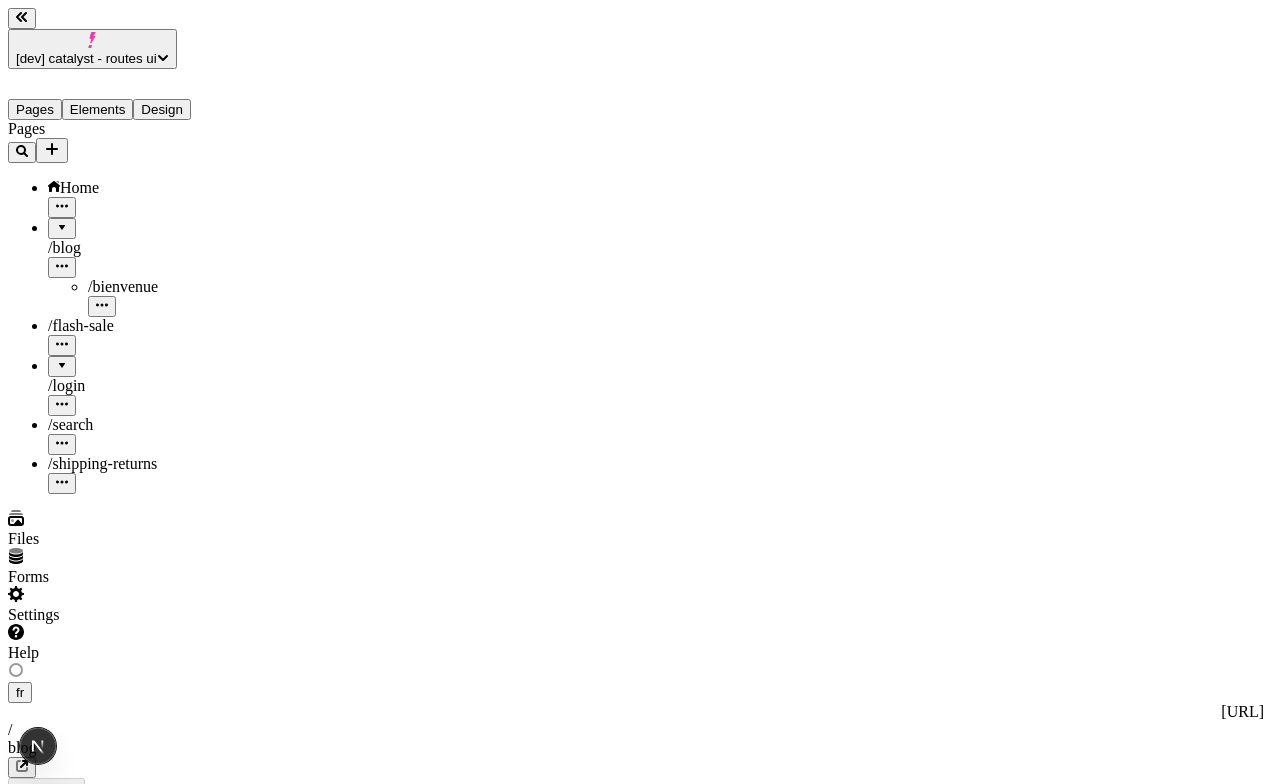 type on "/blog" 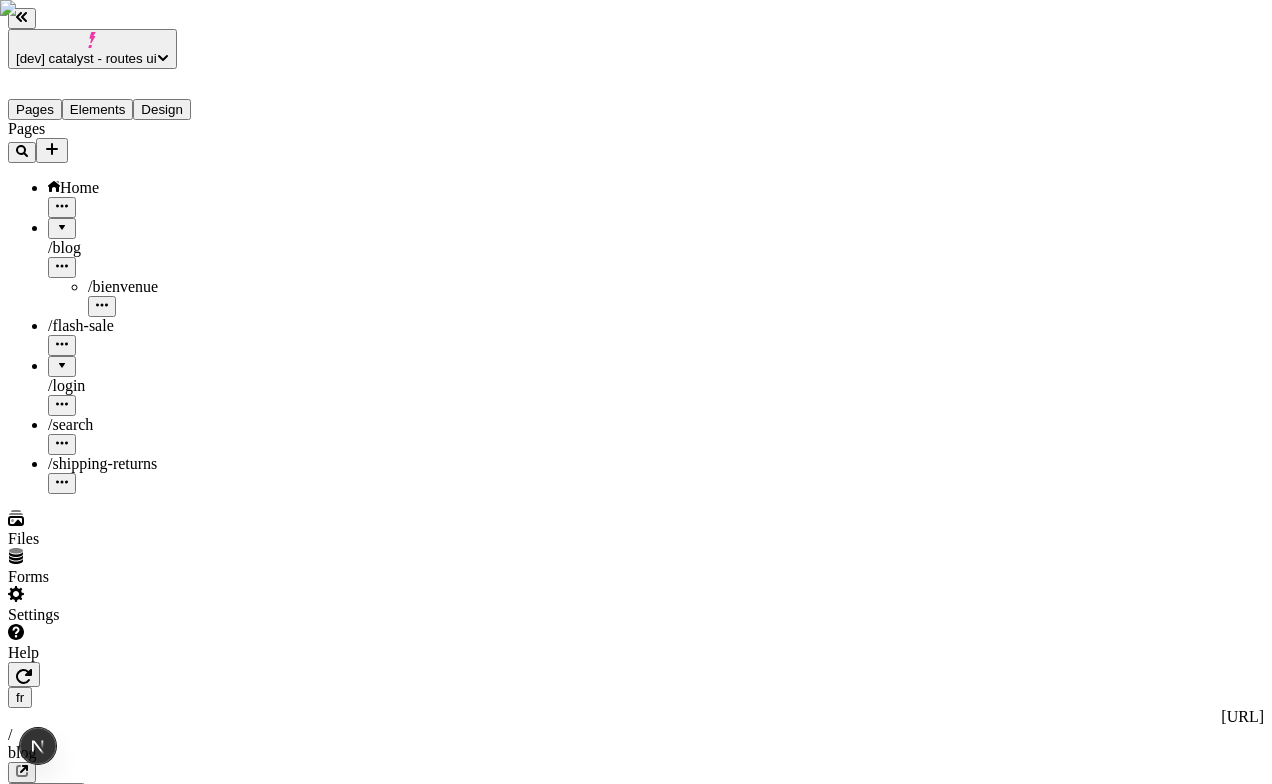 click at bounding box center (60, 2555) 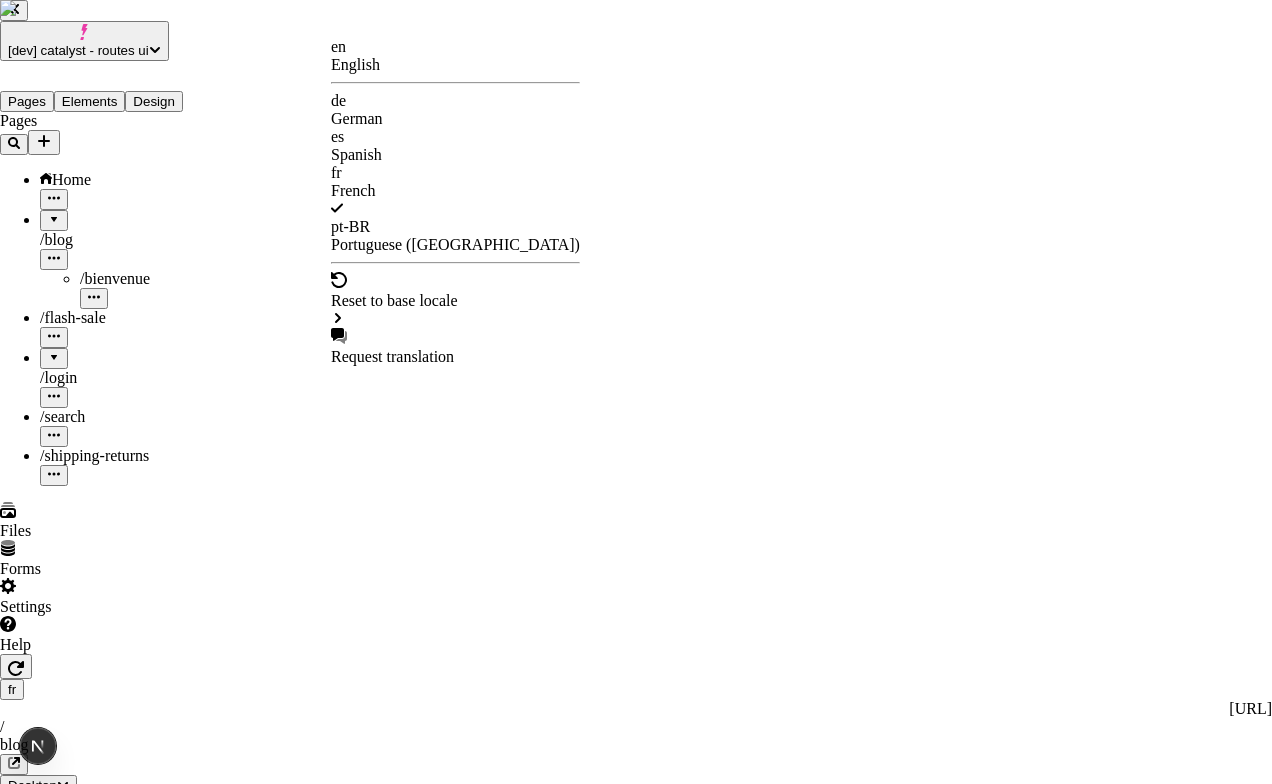 click on "de German" at bounding box center (455, 110) 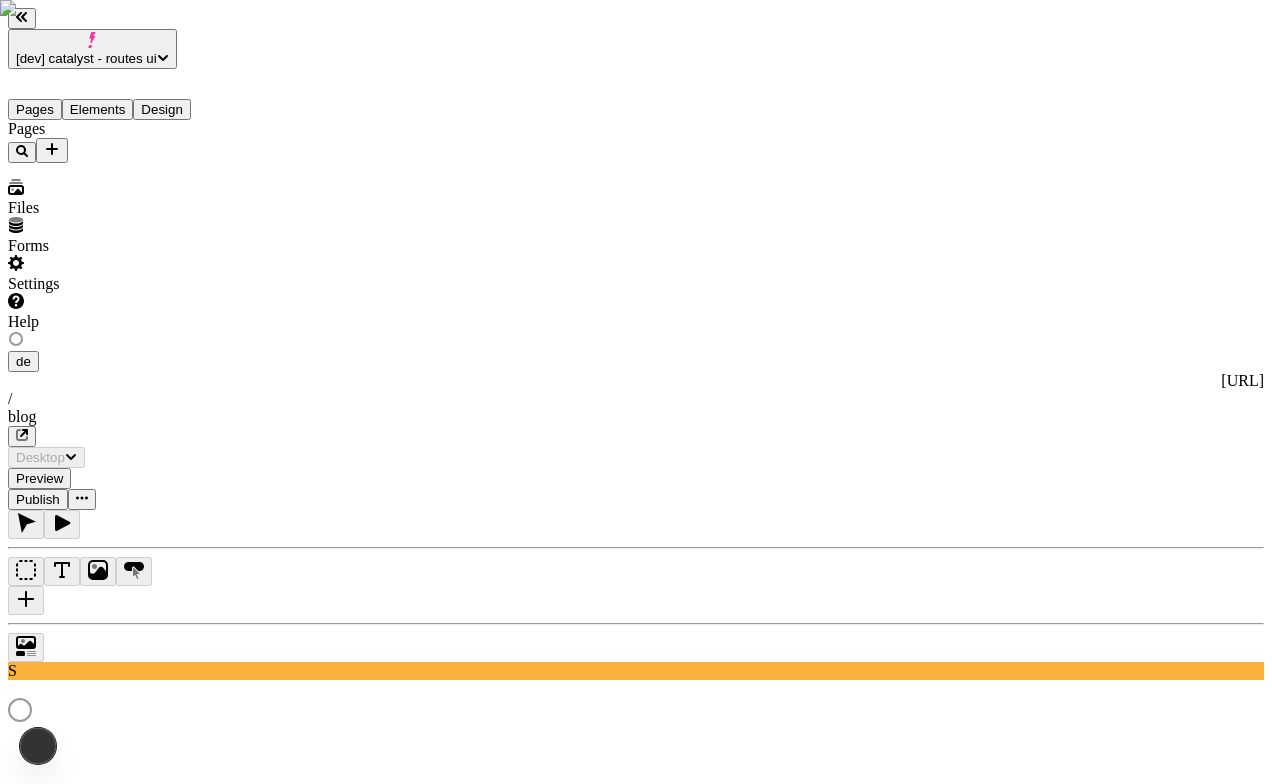 type on "/blog" 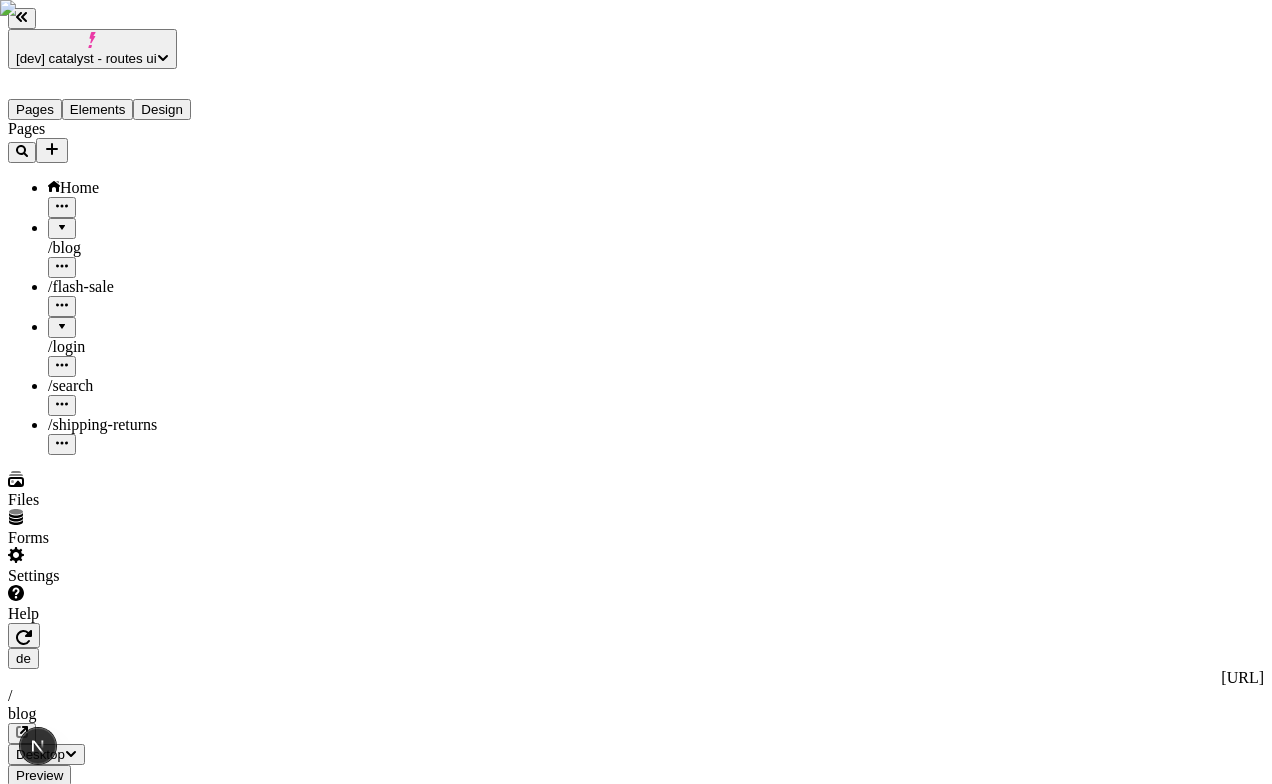 click at bounding box center (62, 221) 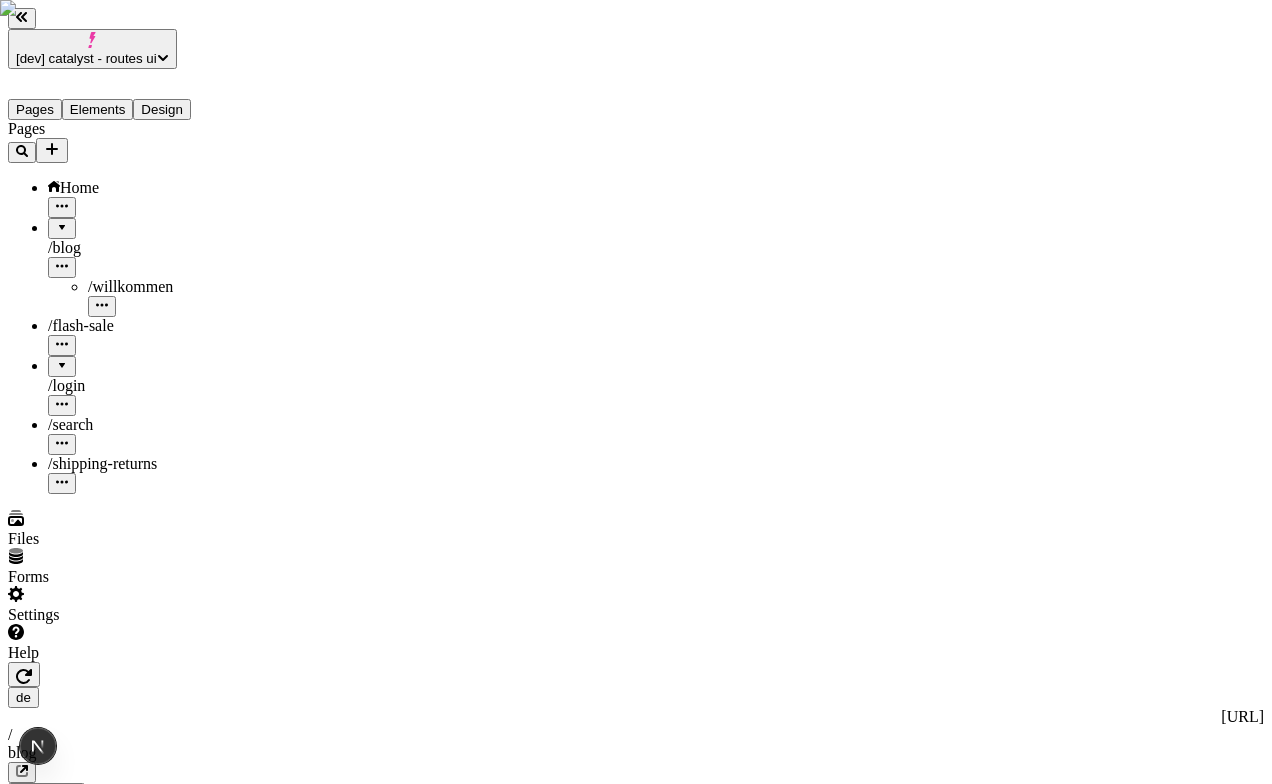 click on "/ flash-sale" at bounding box center (81, 325) 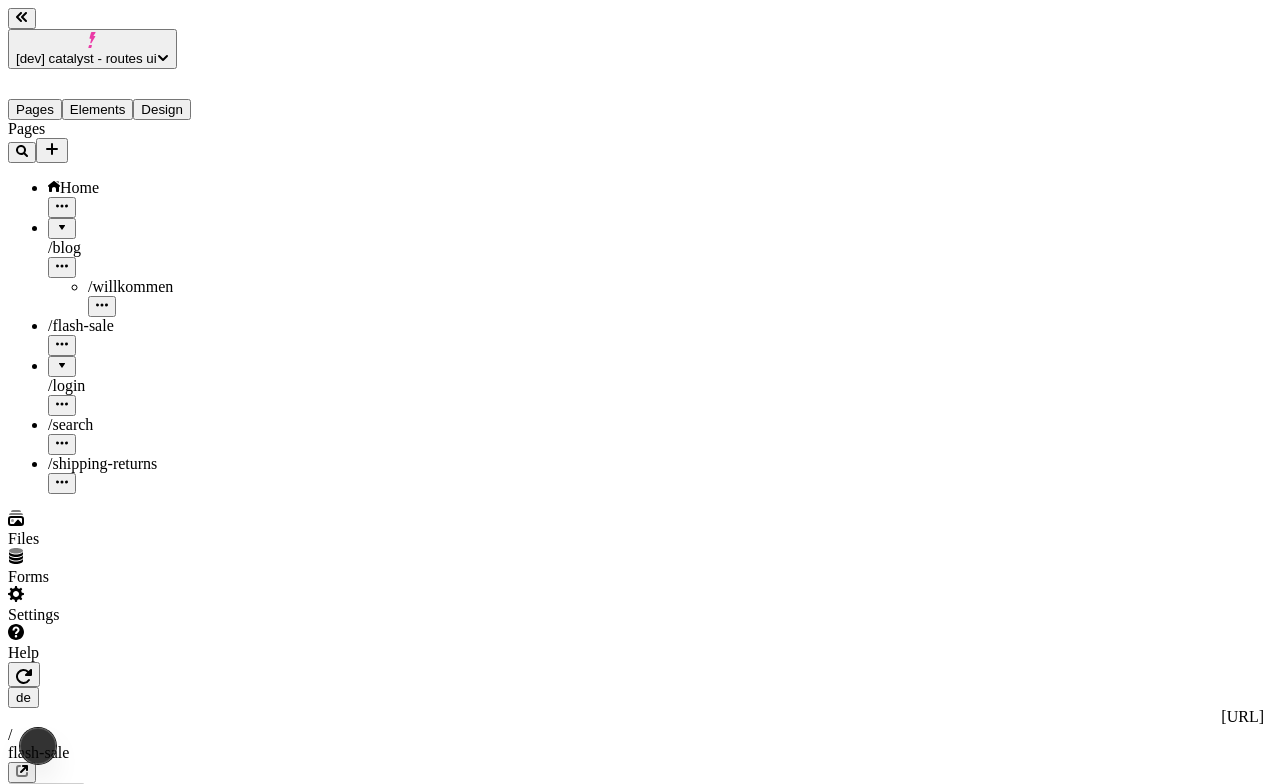 type on "/flash-sale" 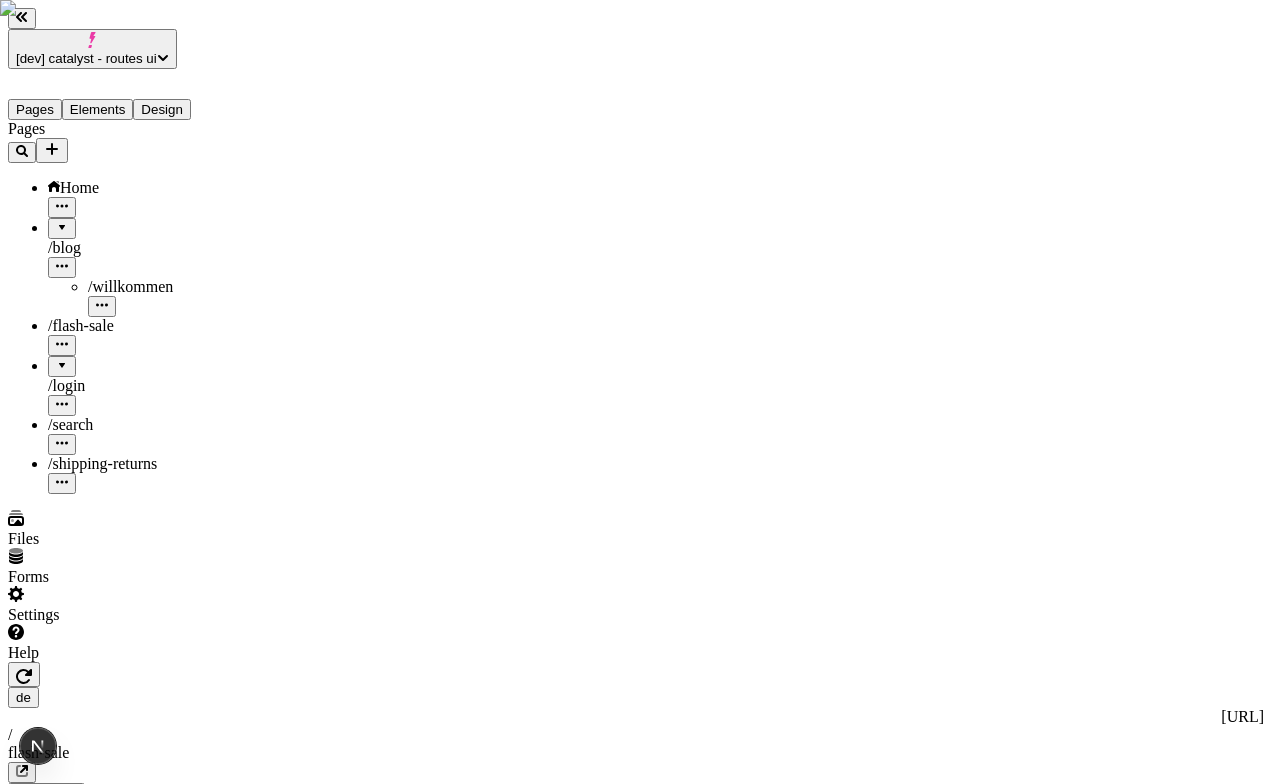 click on "/ blog" at bounding box center (147, 248) 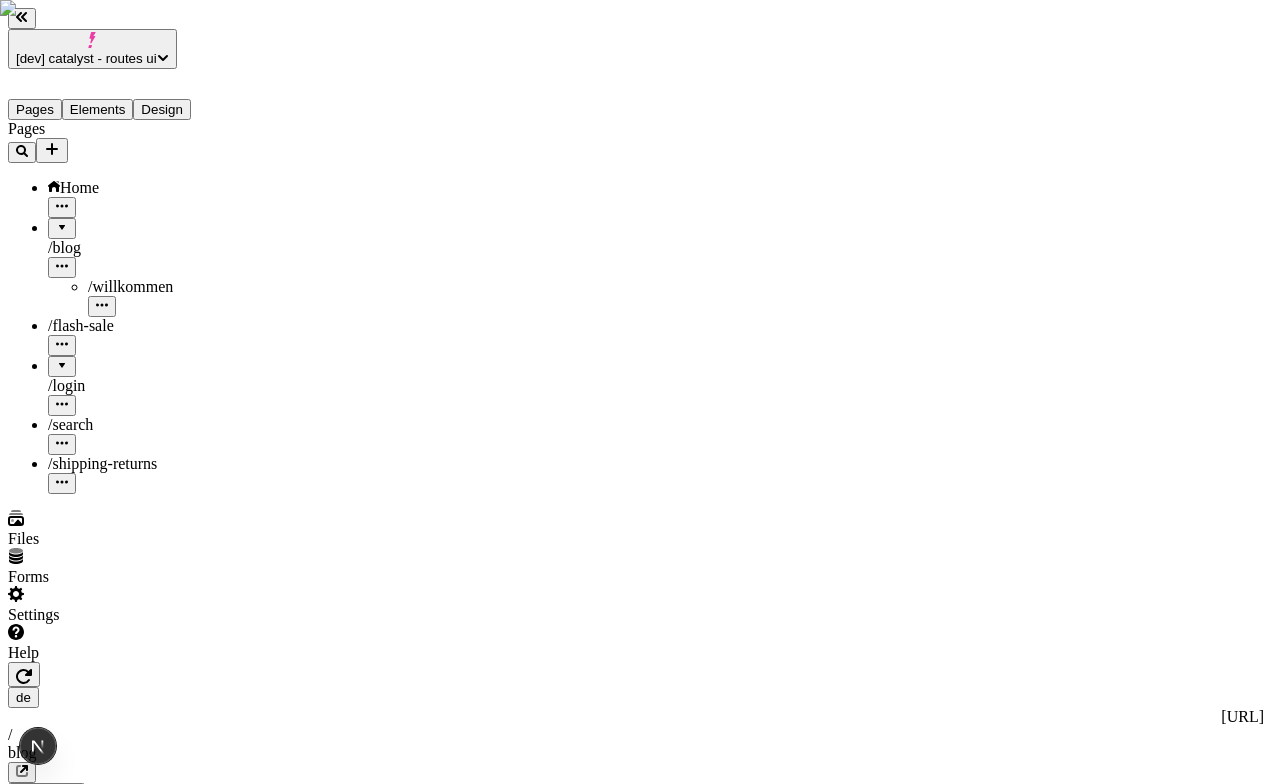 click on "/ login" at bounding box center [147, 386] 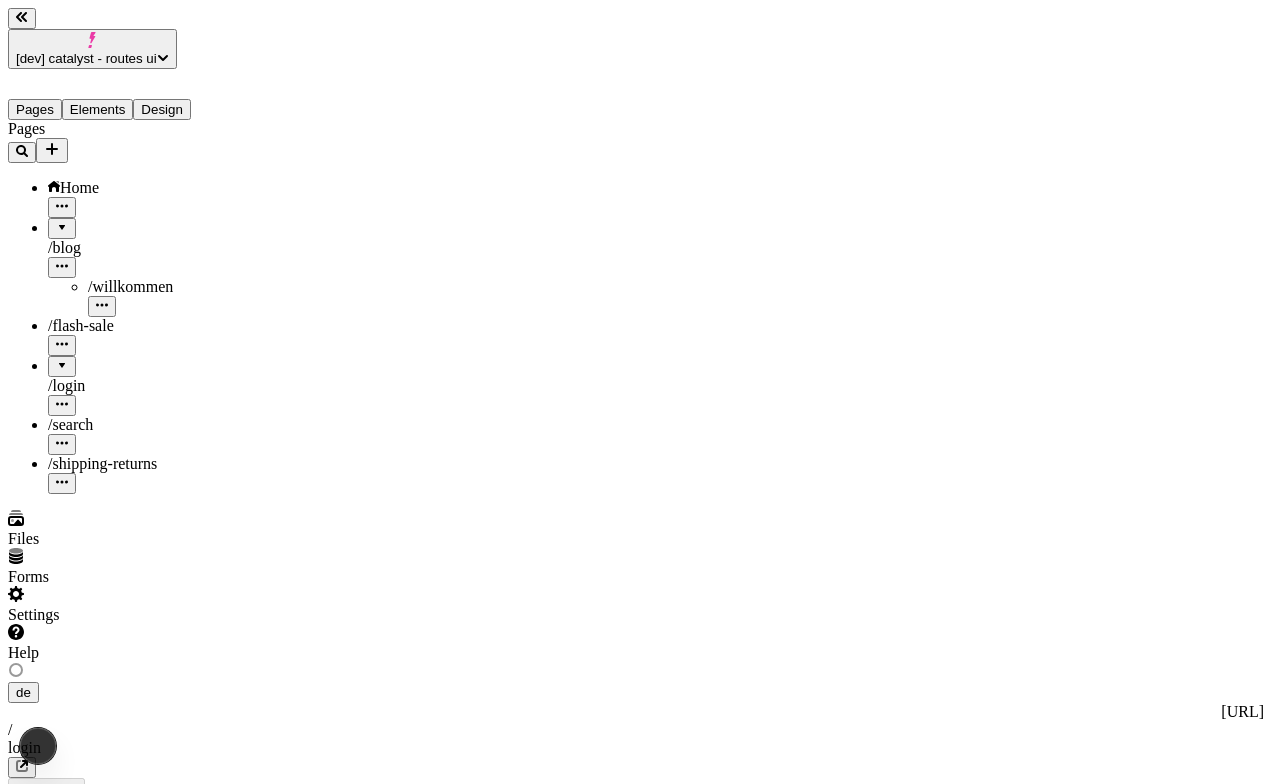 type on "/login" 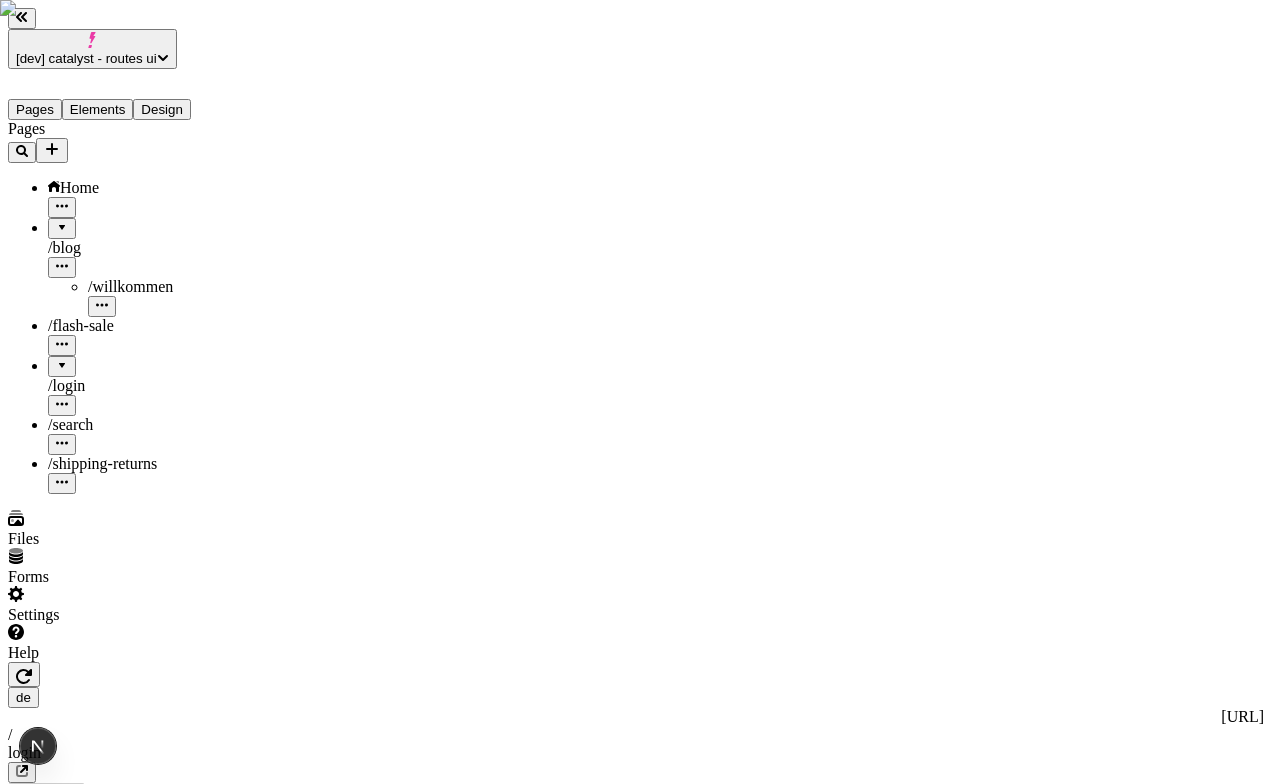 click at bounding box center (62, 359) 